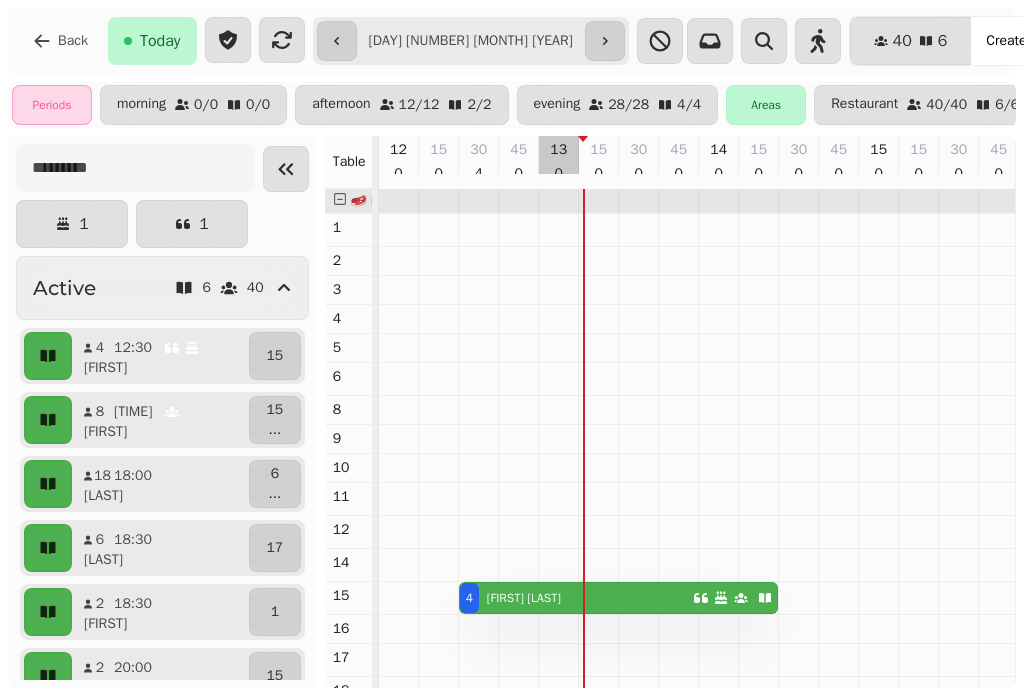 scroll, scrollTop: 0, scrollLeft: 0, axis: both 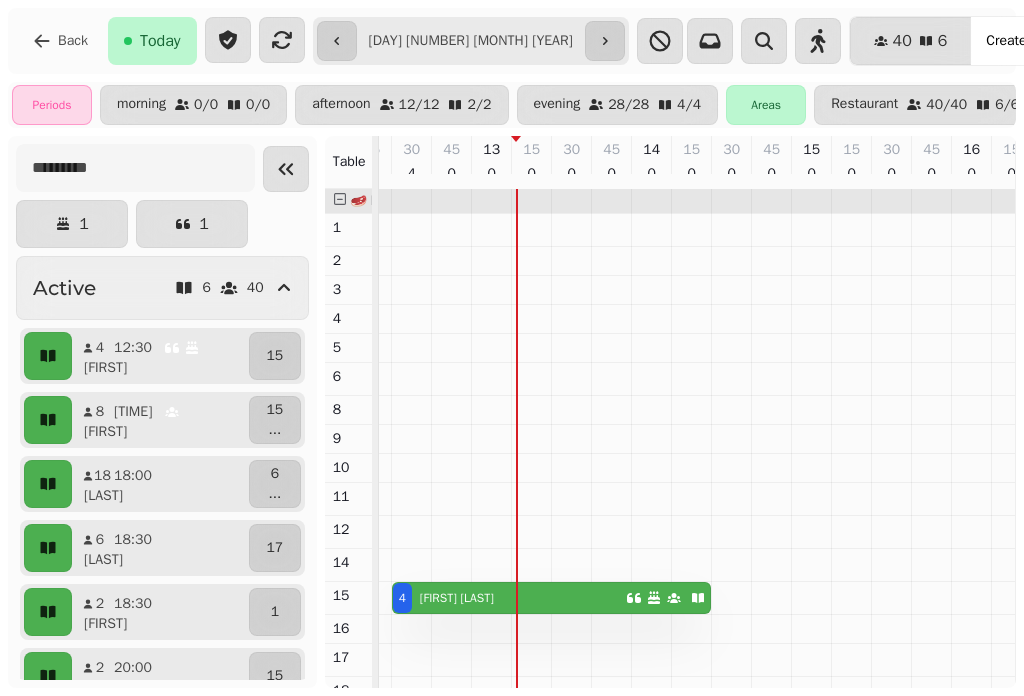 click on "4 Luisa   Bozzay" at bounding box center (509, 598) 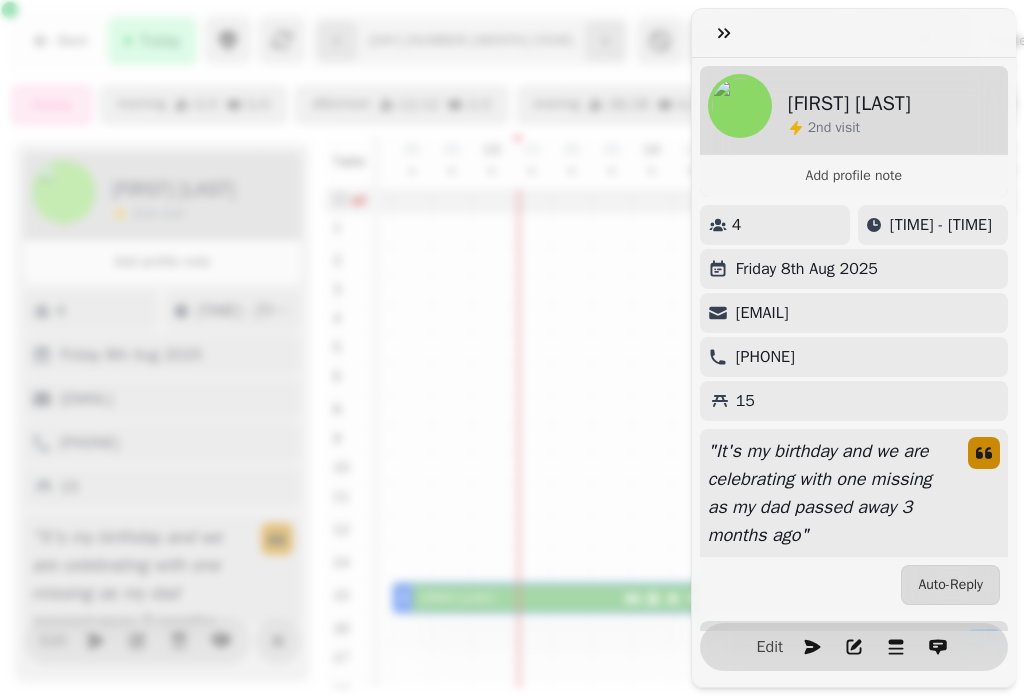 scroll, scrollTop: 300, scrollLeft: 0, axis: vertical 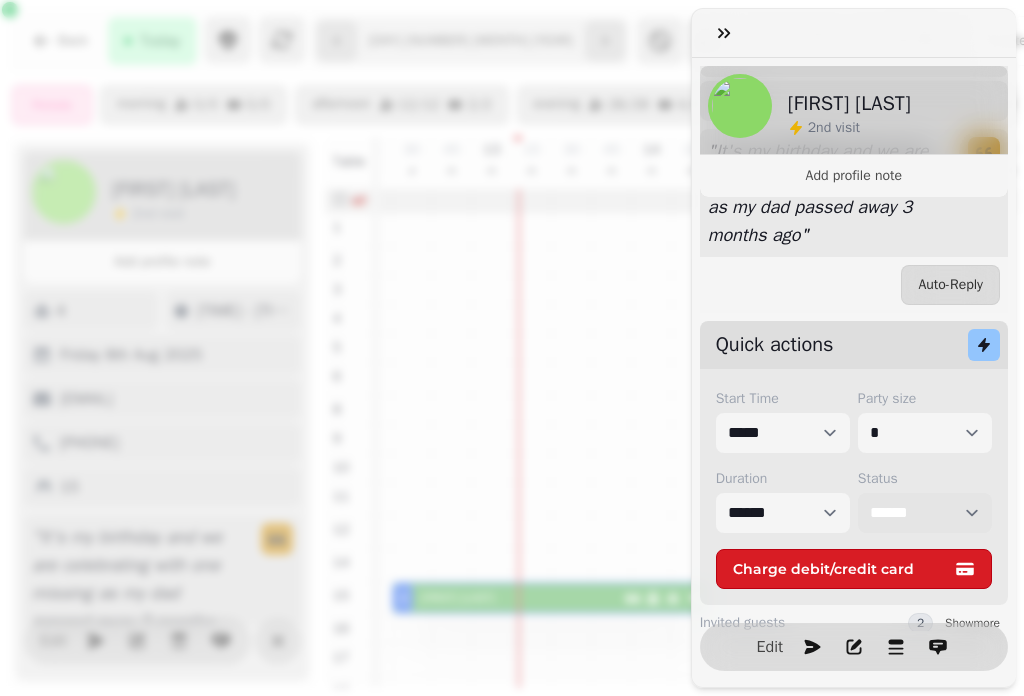 click on "**********" at bounding box center [925, 513] 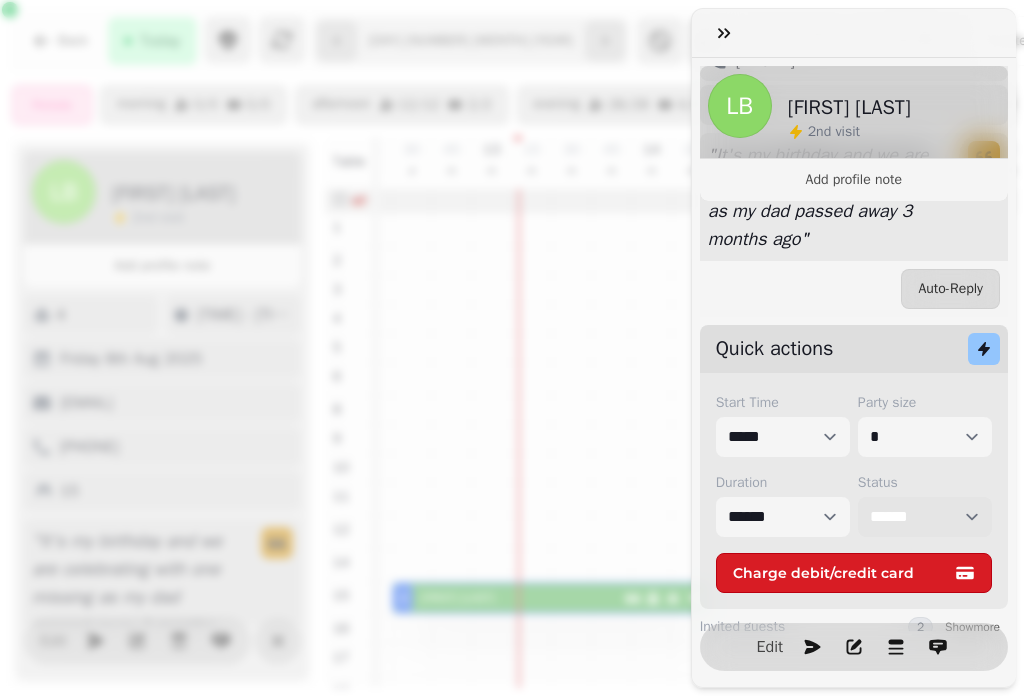 scroll, scrollTop: 304, scrollLeft: 0, axis: vertical 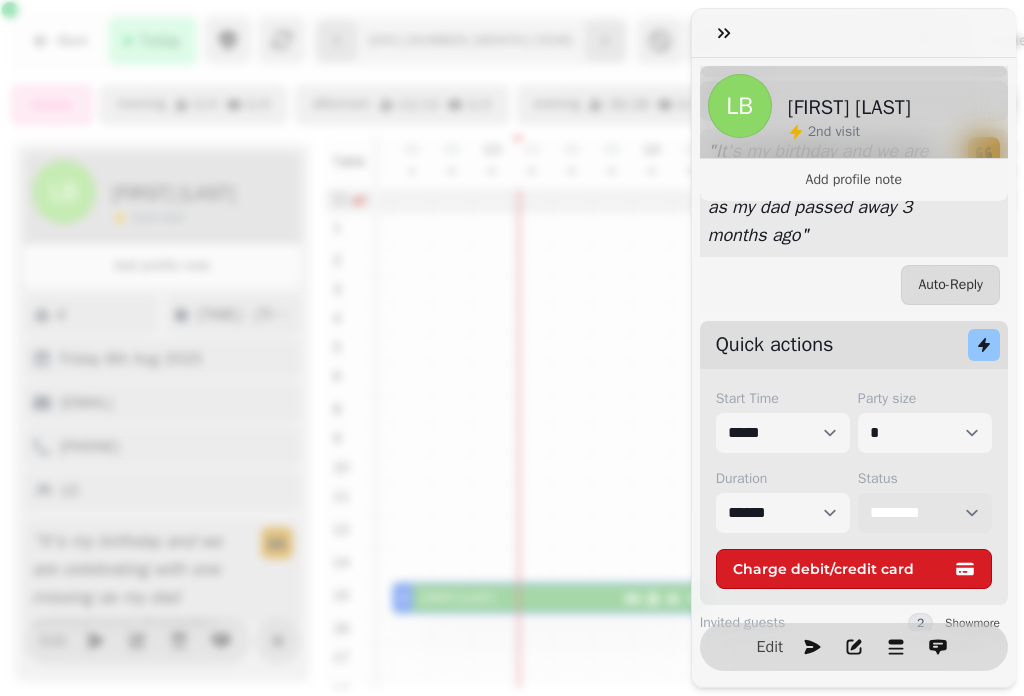 click on "**********" at bounding box center (925, 513) 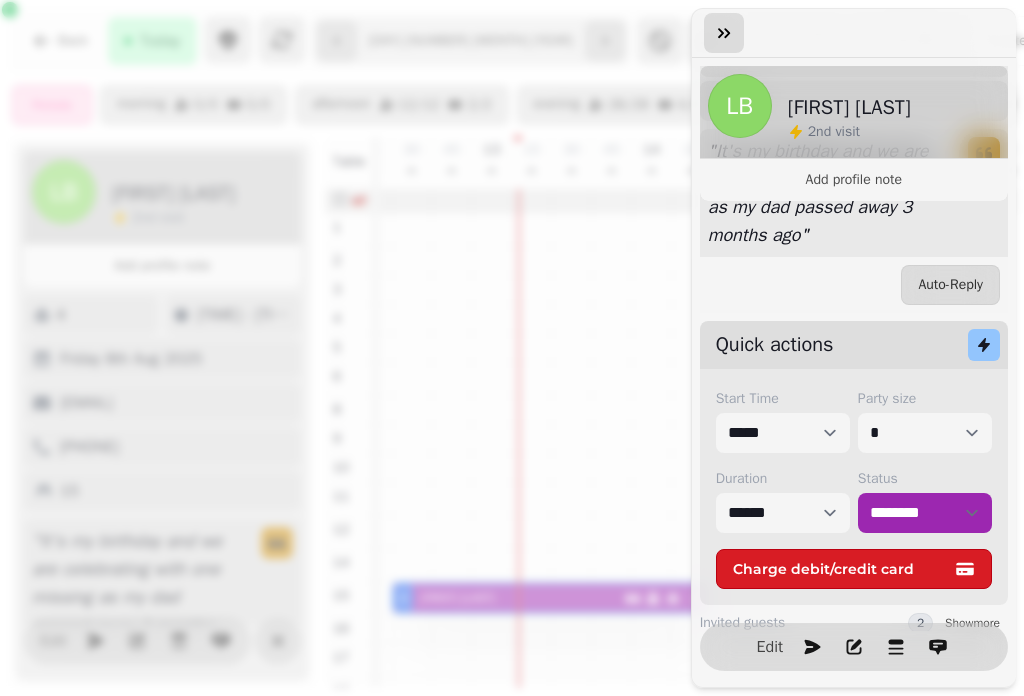 click 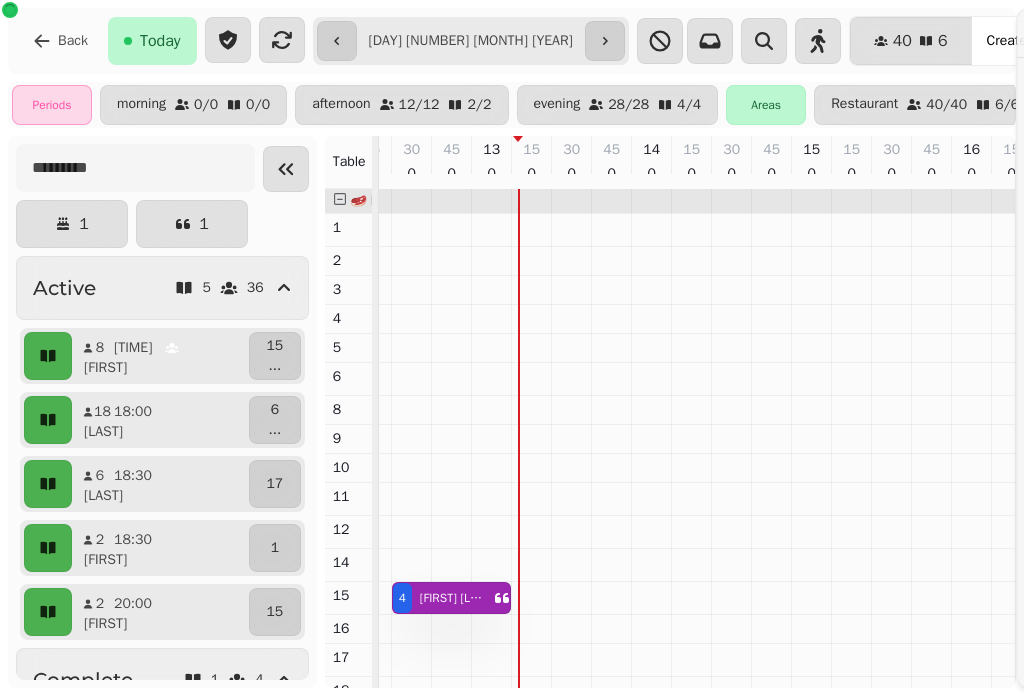 click 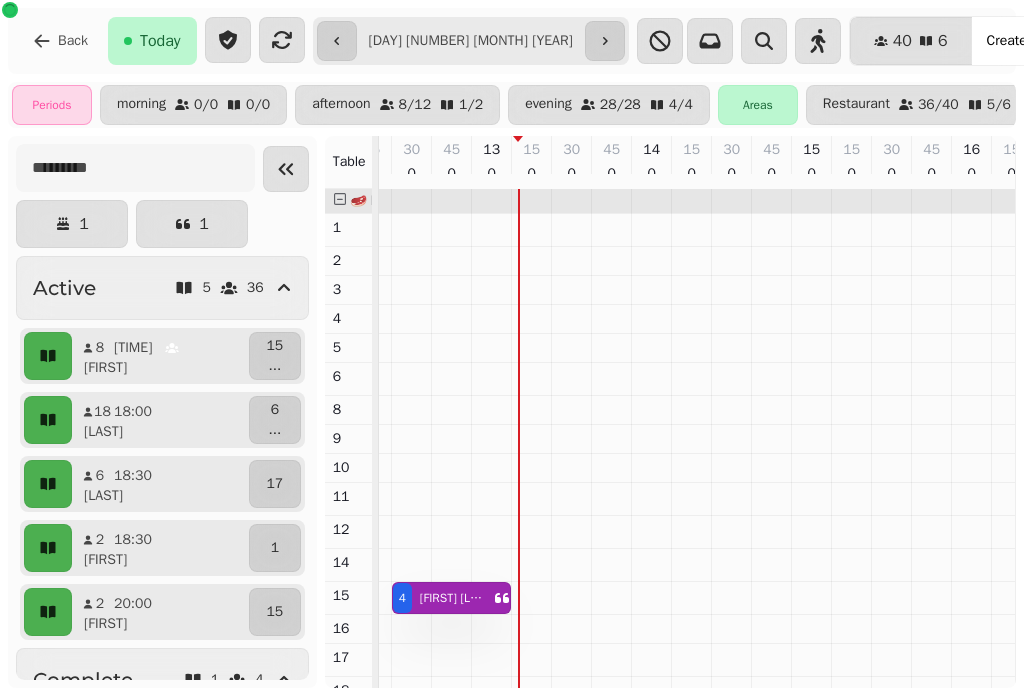 scroll, scrollTop: 217, scrollLeft: 67, axis: both 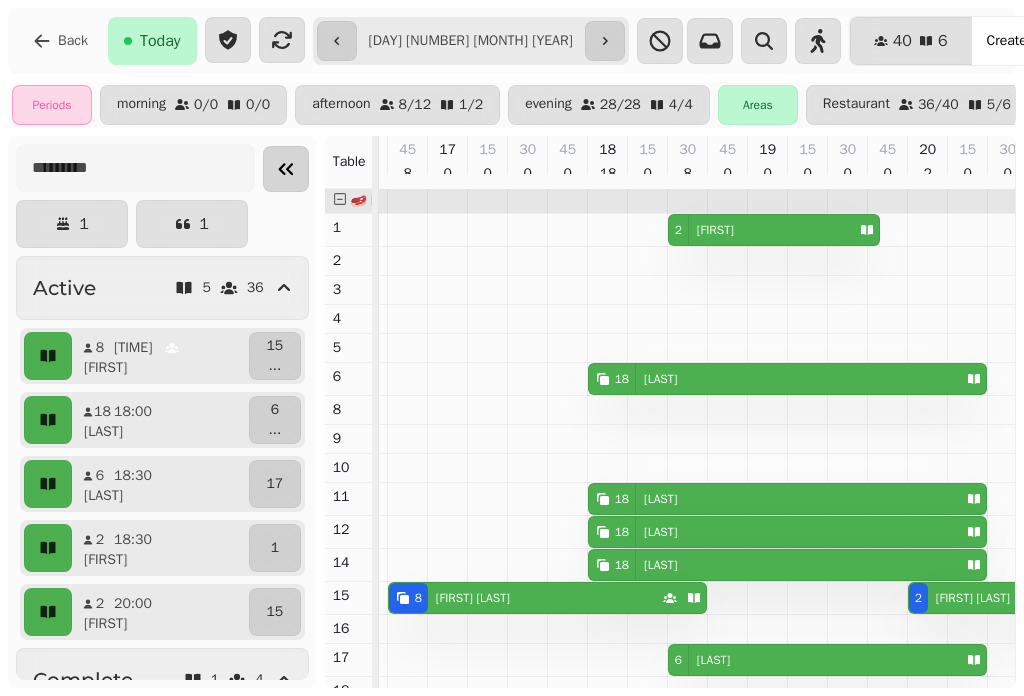 click 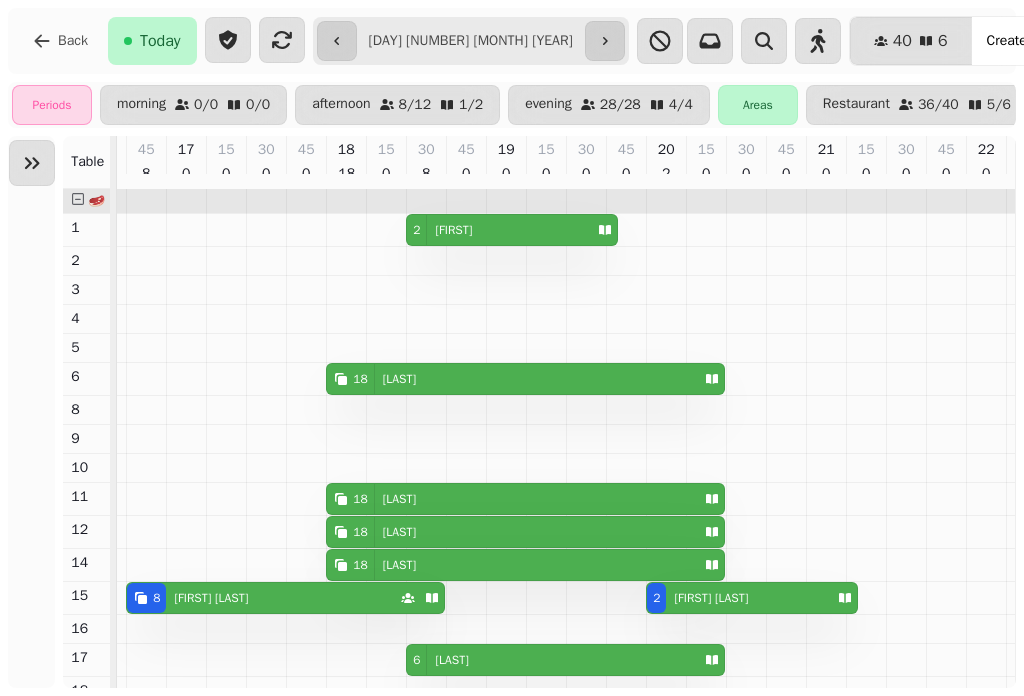 scroll, scrollTop: 0, scrollLeft: 327, axis: horizontal 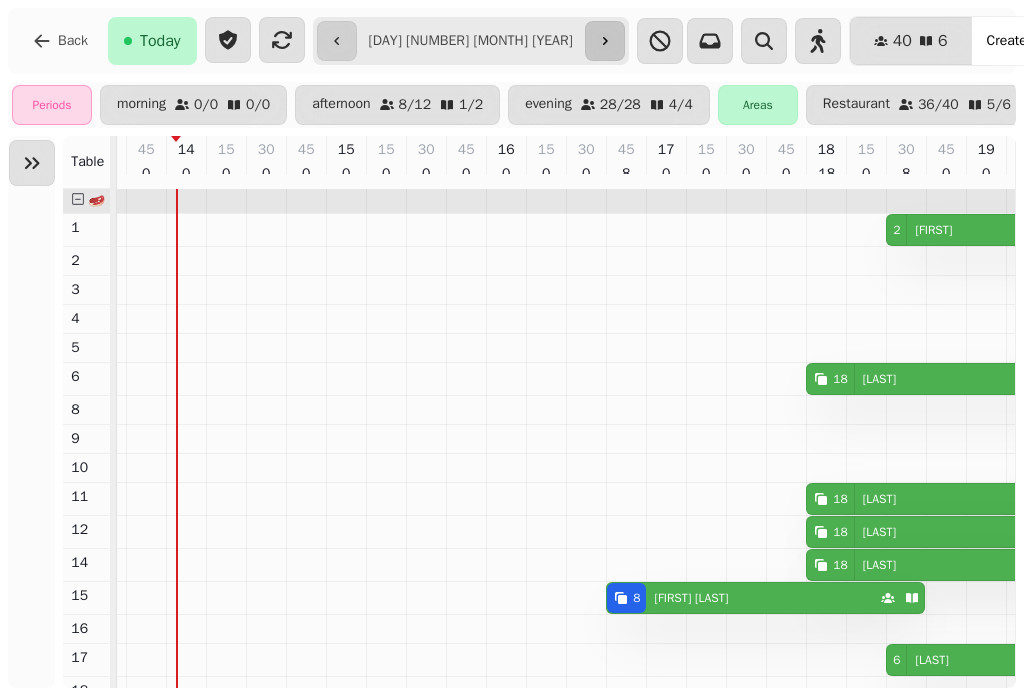 click at bounding box center [605, 41] 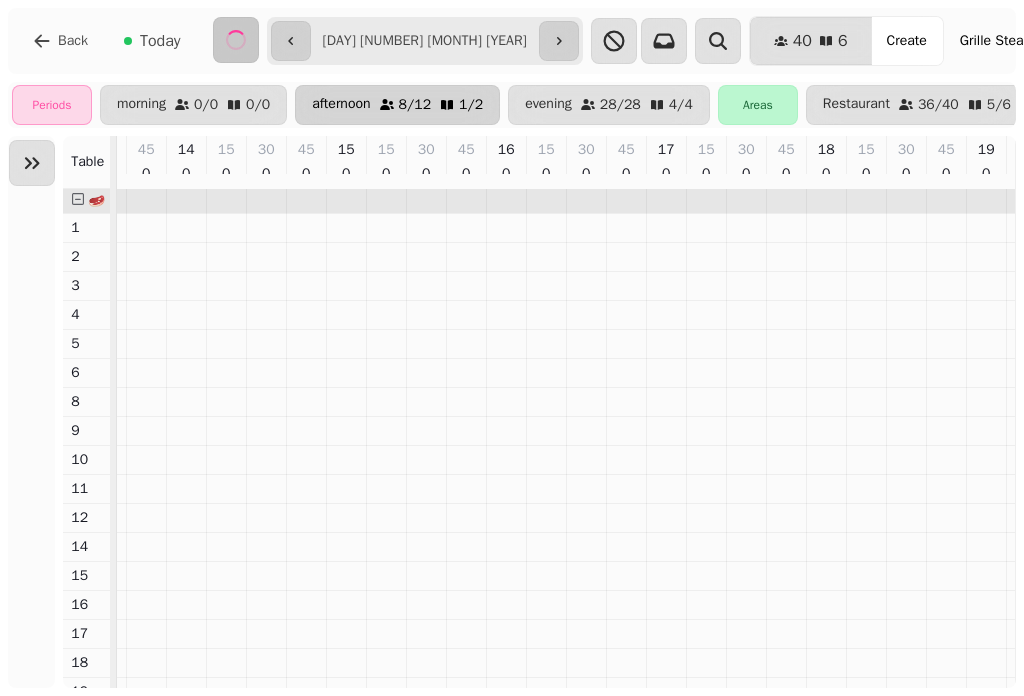 type on "**********" 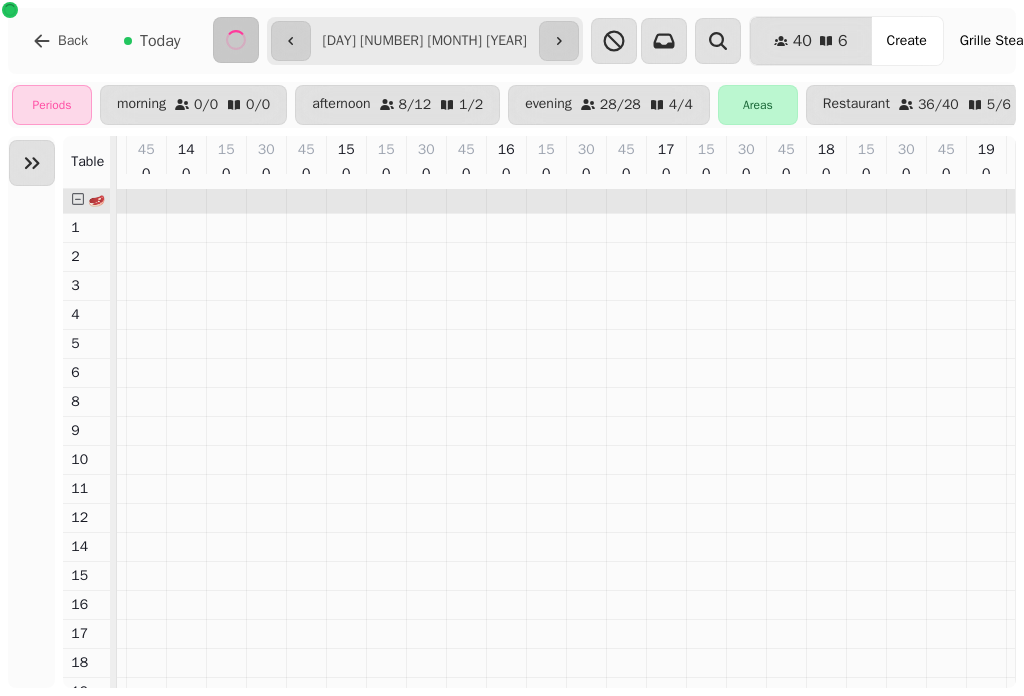 scroll, scrollTop: 0, scrollLeft: 15, axis: horizontal 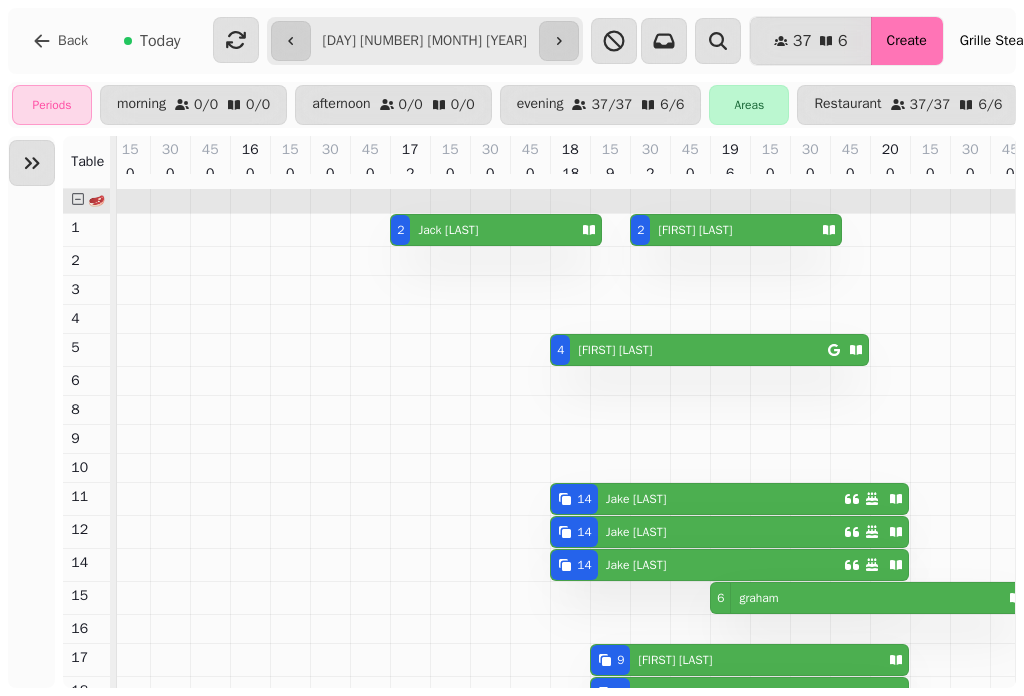 click on "Create" at bounding box center (907, 41) 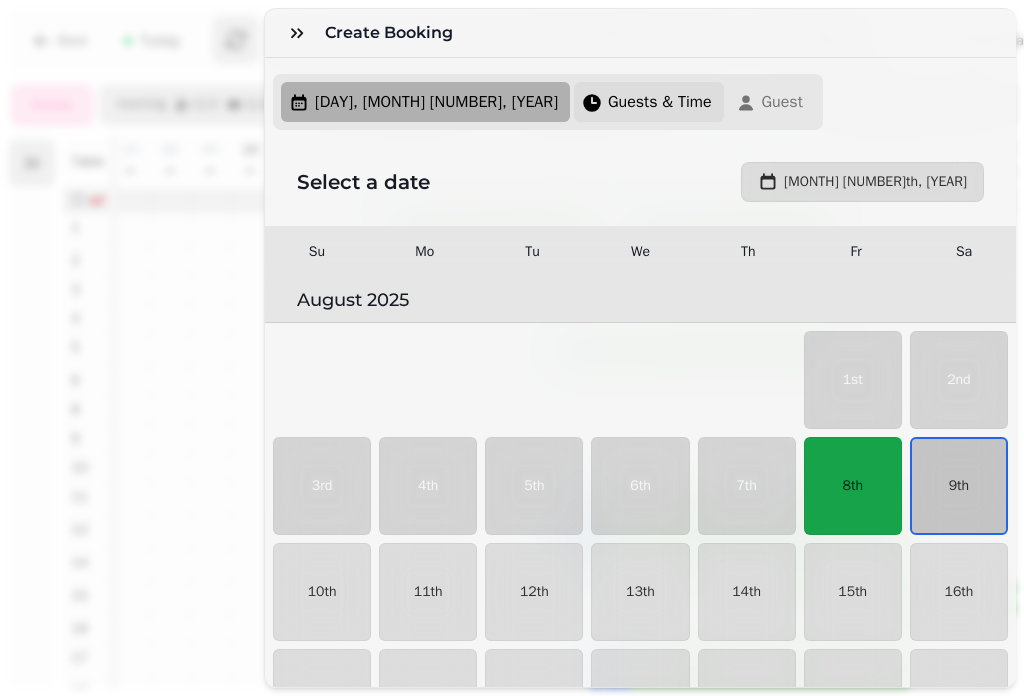 scroll, scrollTop: 46, scrollLeft: 0, axis: vertical 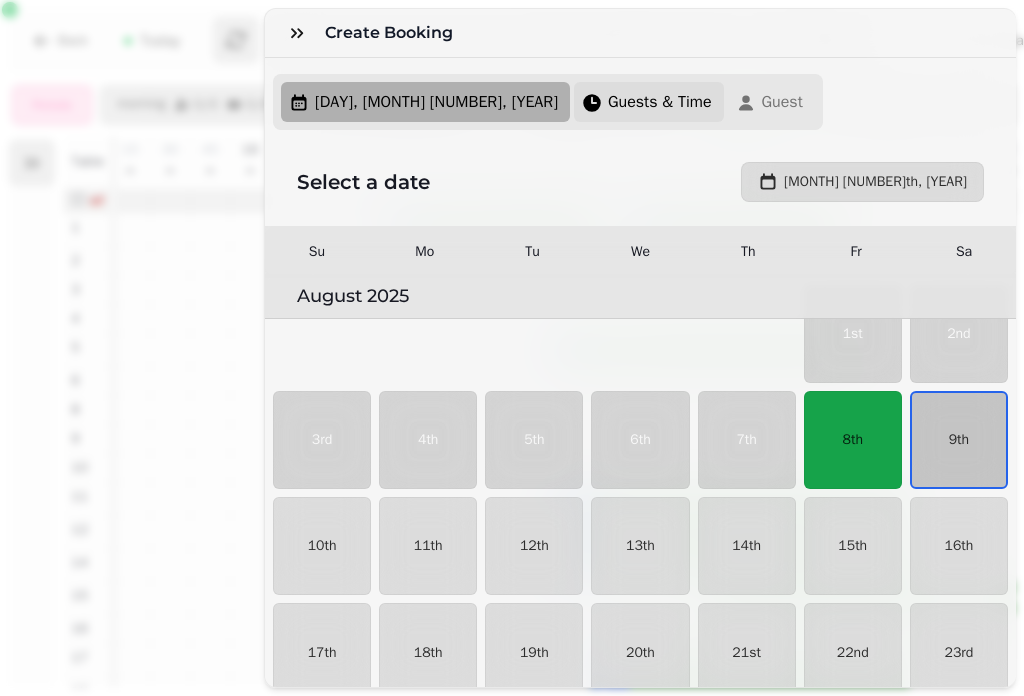 click on "Guests & Time" at bounding box center (660, 102) 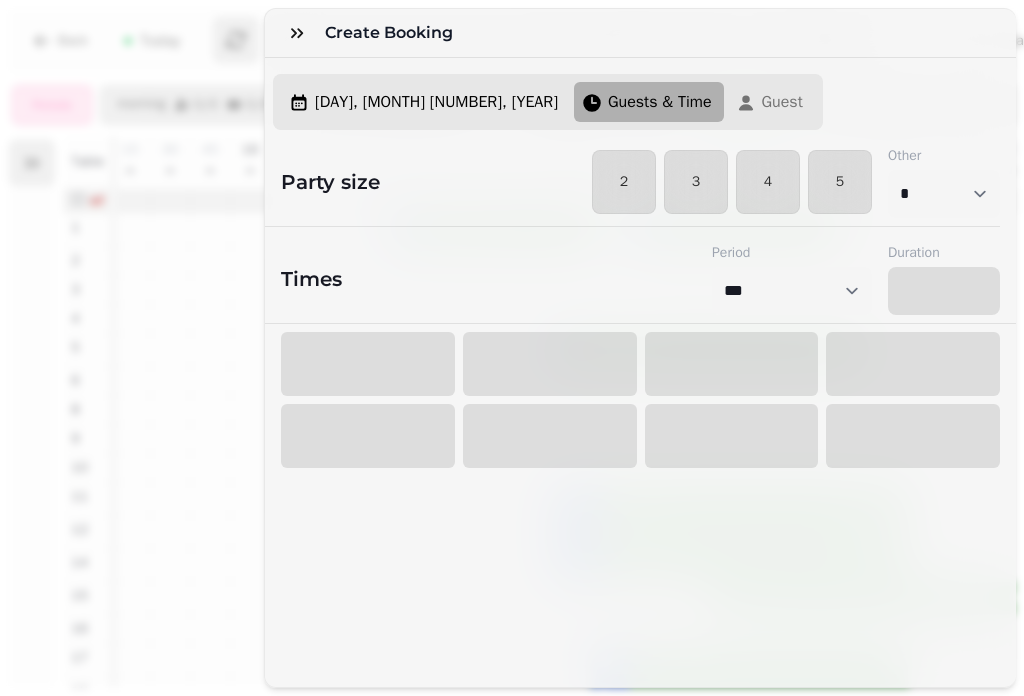 click on "3" at bounding box center (696, 182) 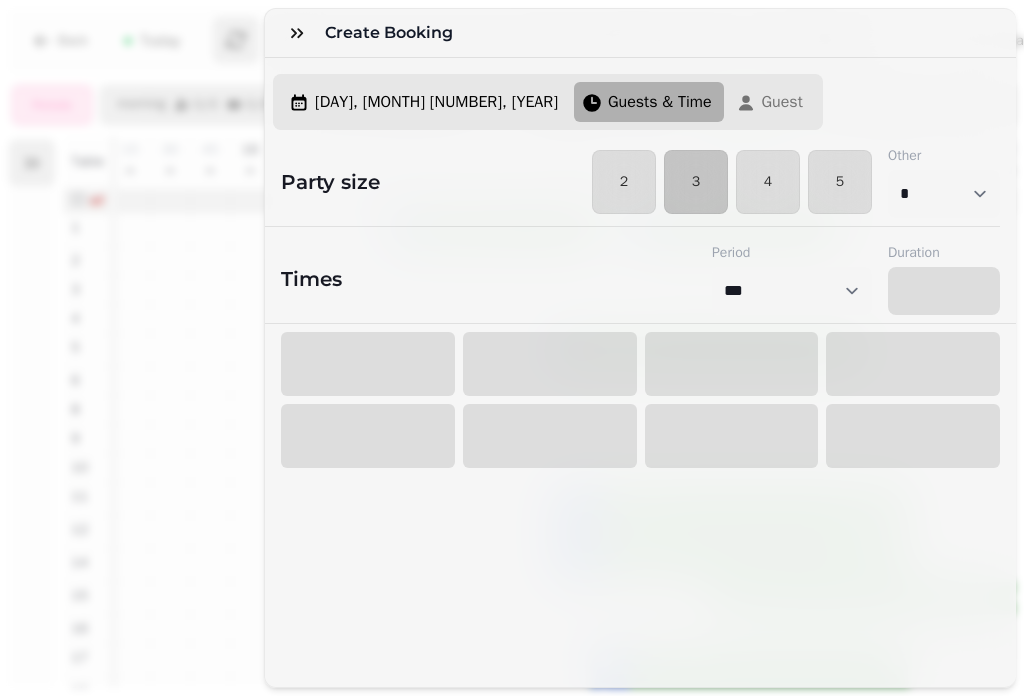 select on "*" 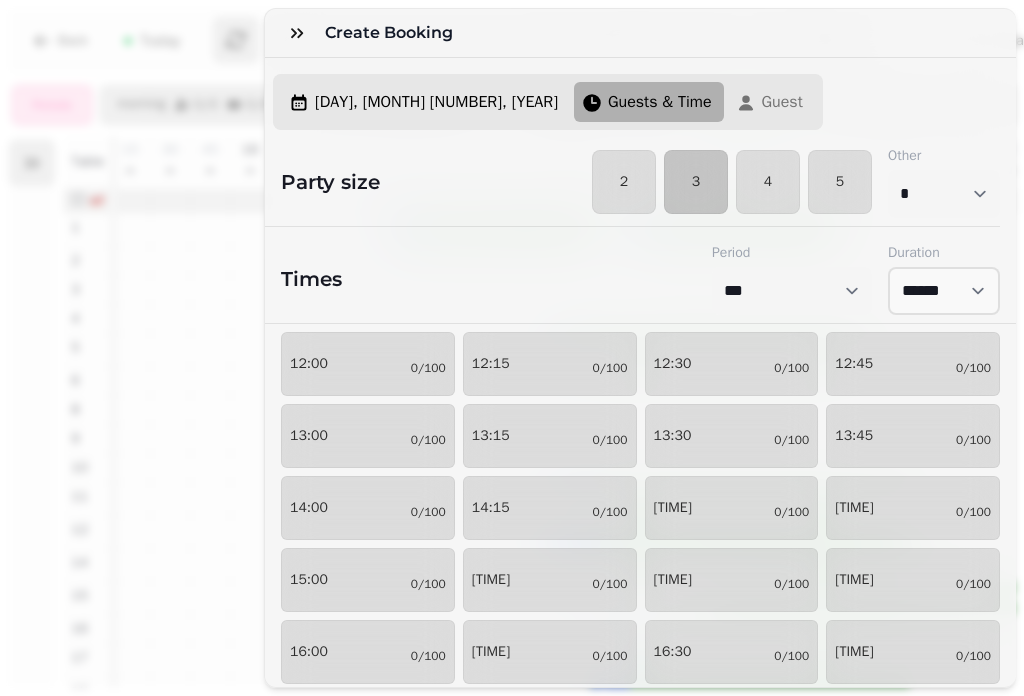 scroll, scrollTop: 200, scrollLeft: 0, axis: vertical 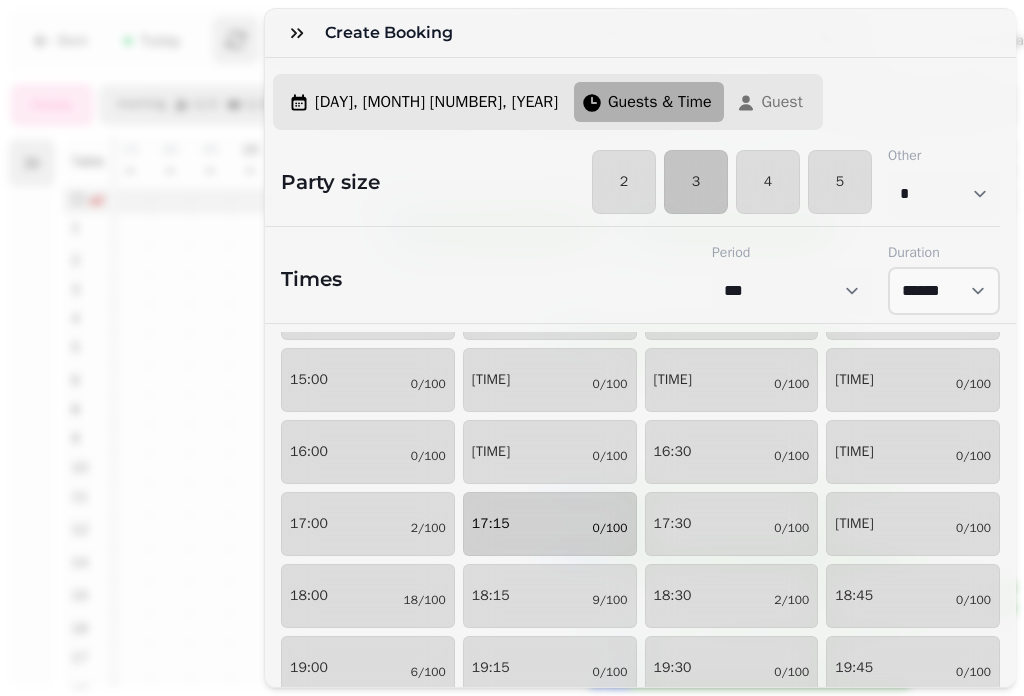click on "17:15 0/100" at bounding box center (550, 524) 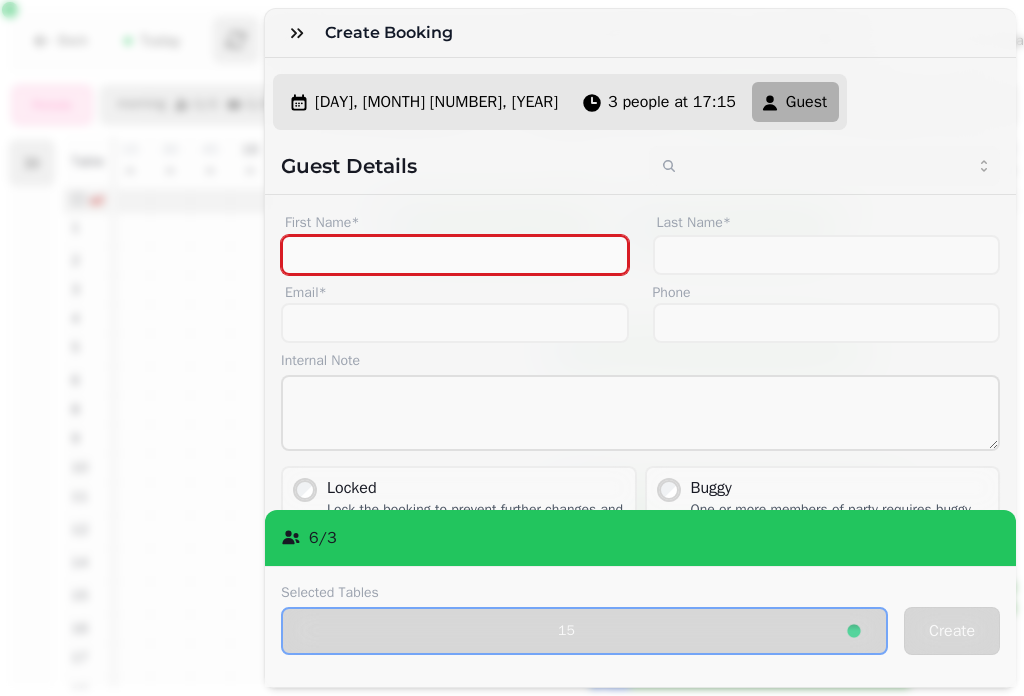 click on "First Name*" at bounding box center (455, 255) 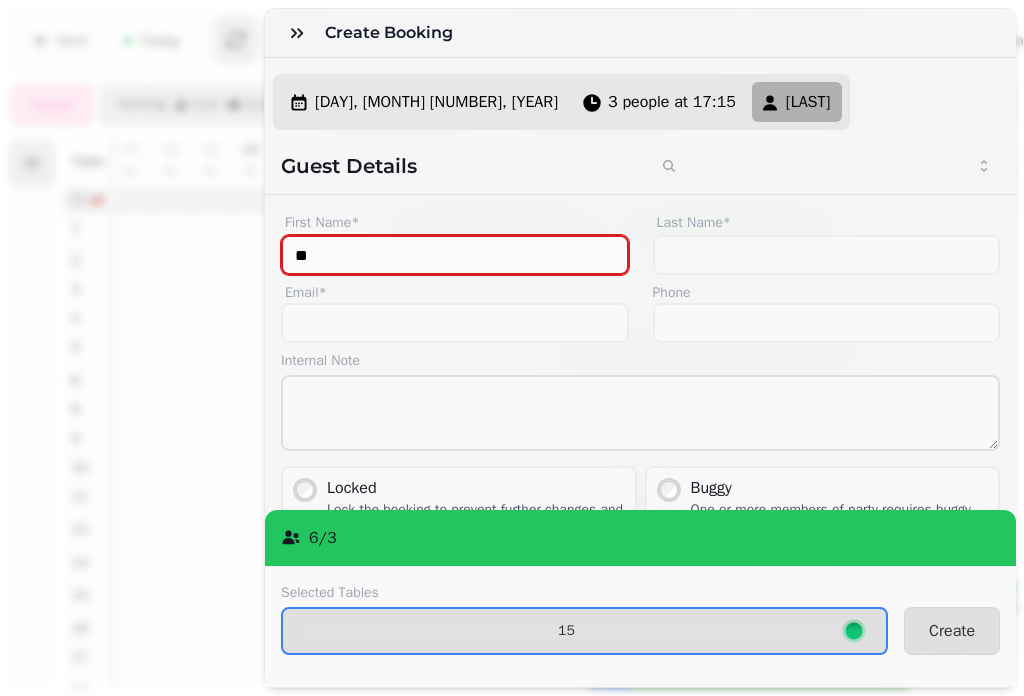 type on "*" 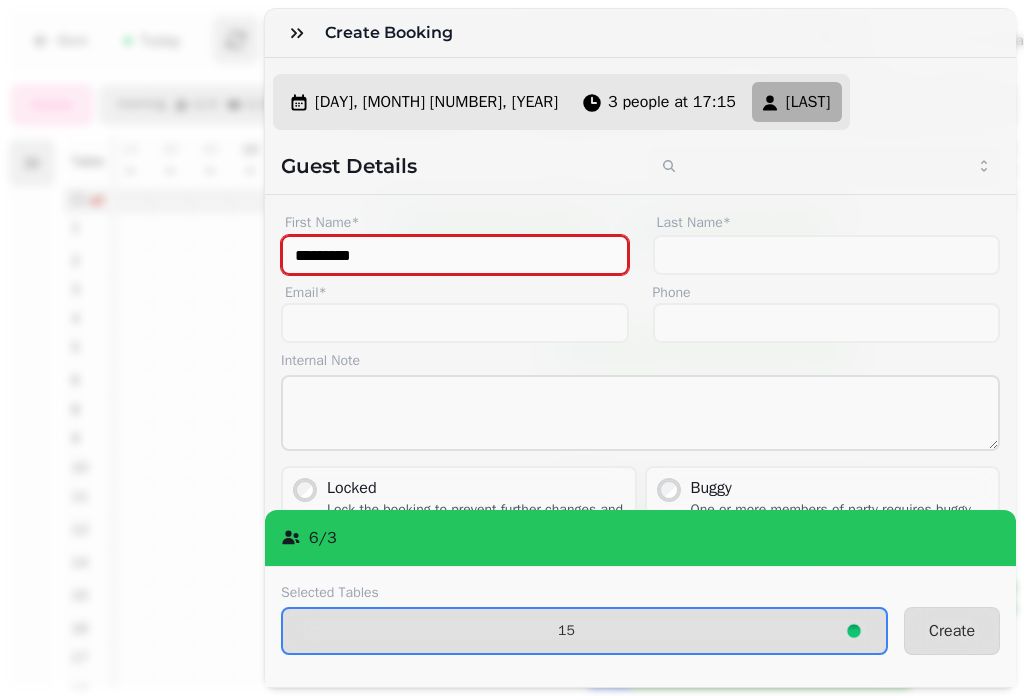type on "*********" 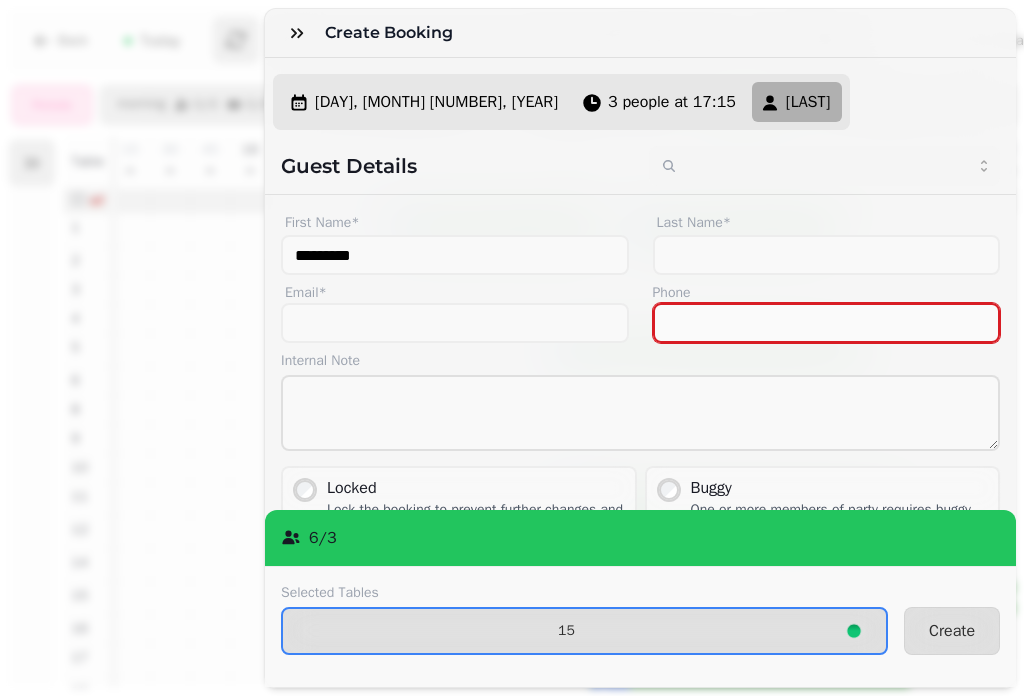 click on "Phone" at bounding box center (827, 323) 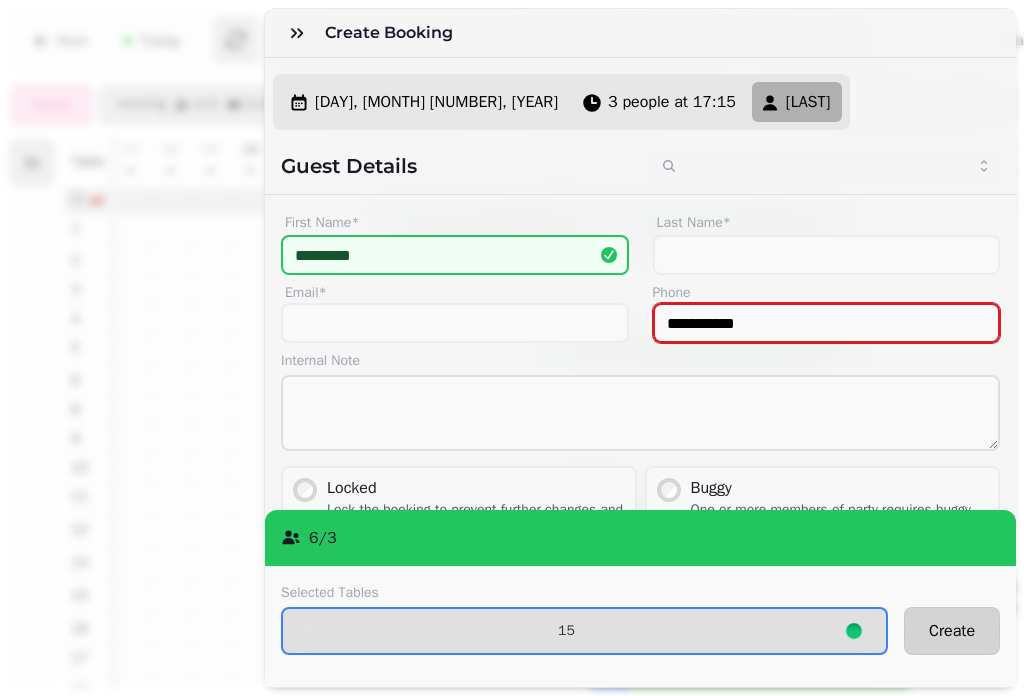 type on "**********" 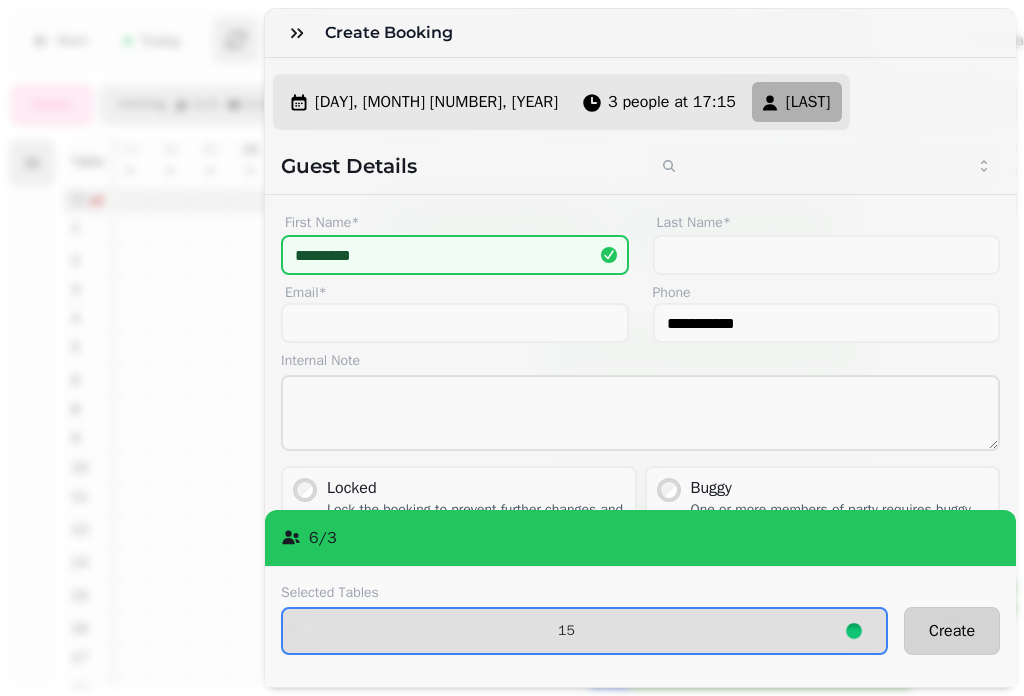 click on "Create" at bounding box center [952, 631] 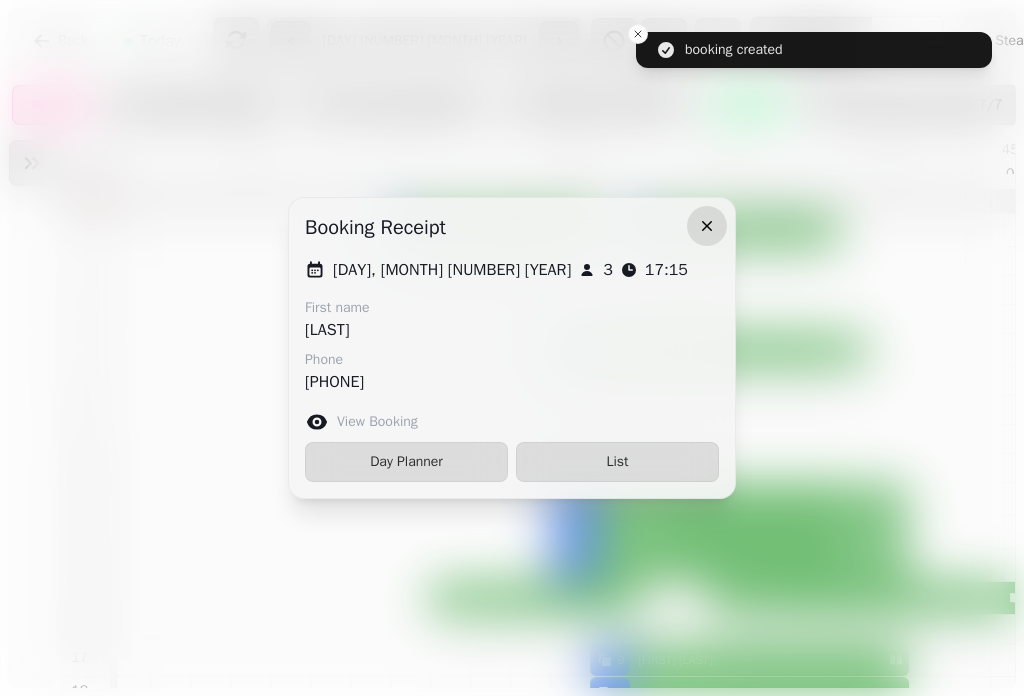 click 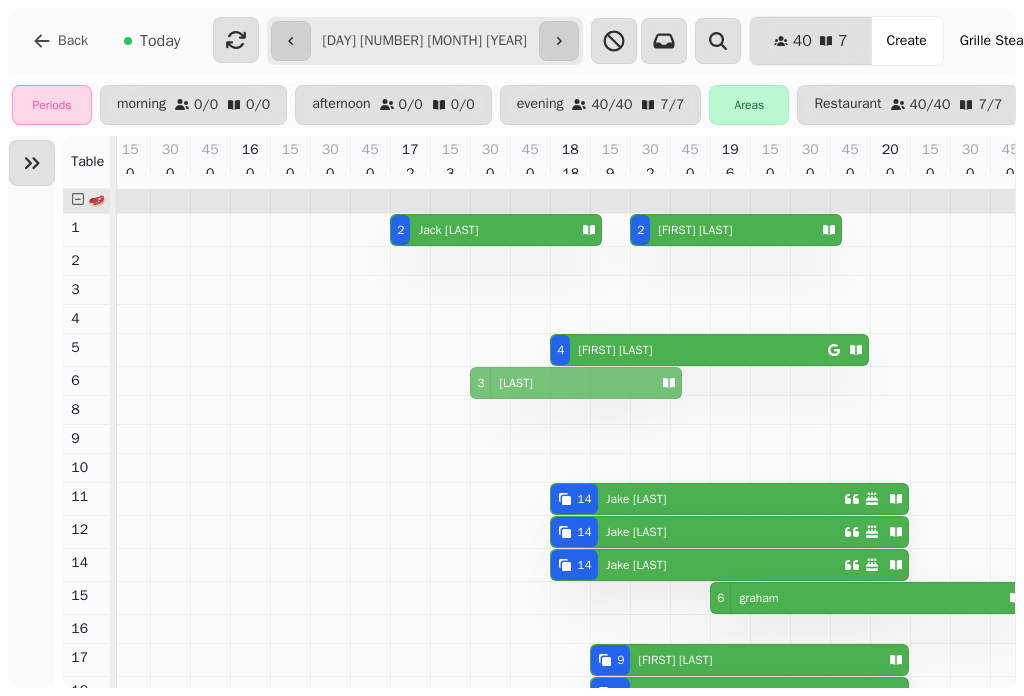 drag, startPoint x: 523, startPoint y: 609, endPoint x: 549, endPoint y: 396, distance: 214.581 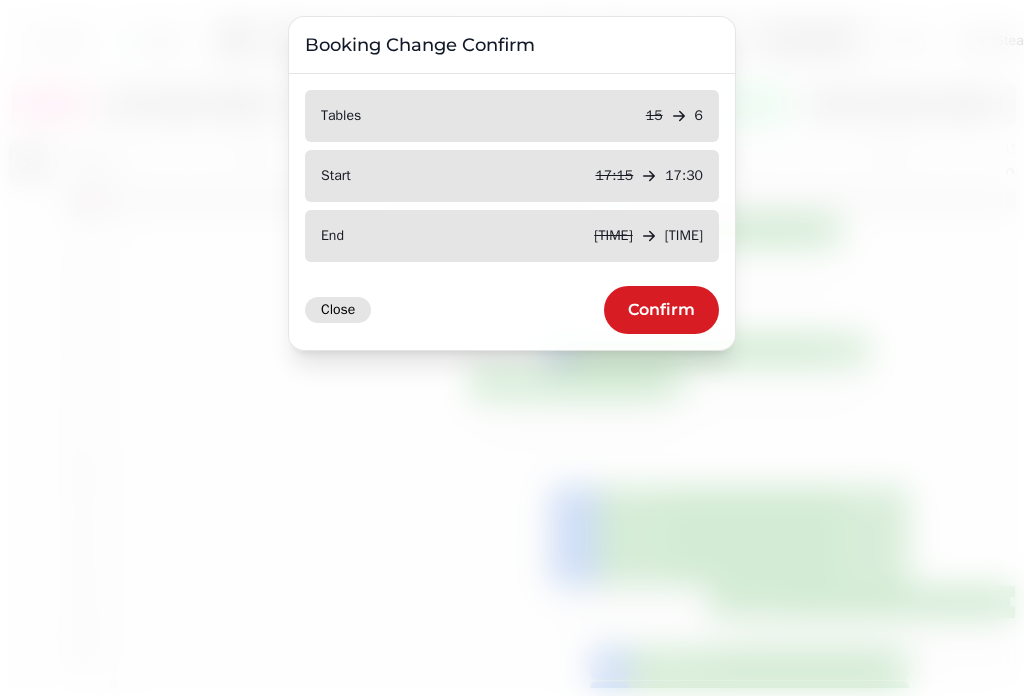 click on "Close" at bounding box center (338, 310) 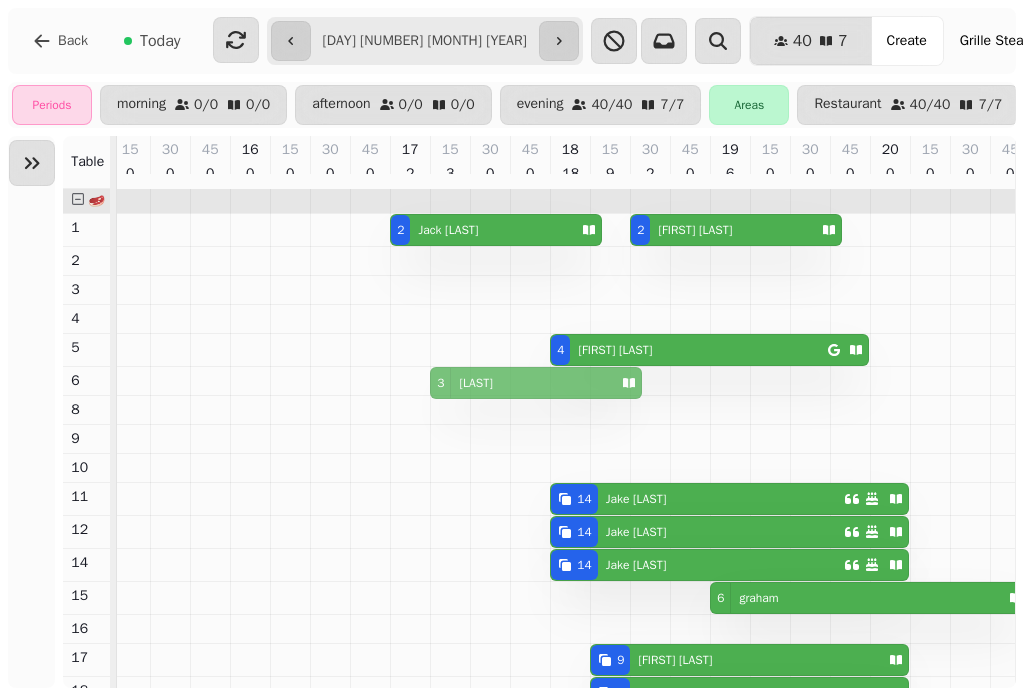 drag, startPoint x: 509, startPoint y: 603, endPoint x: 521, endPoint y: 400, distance: 203.35437 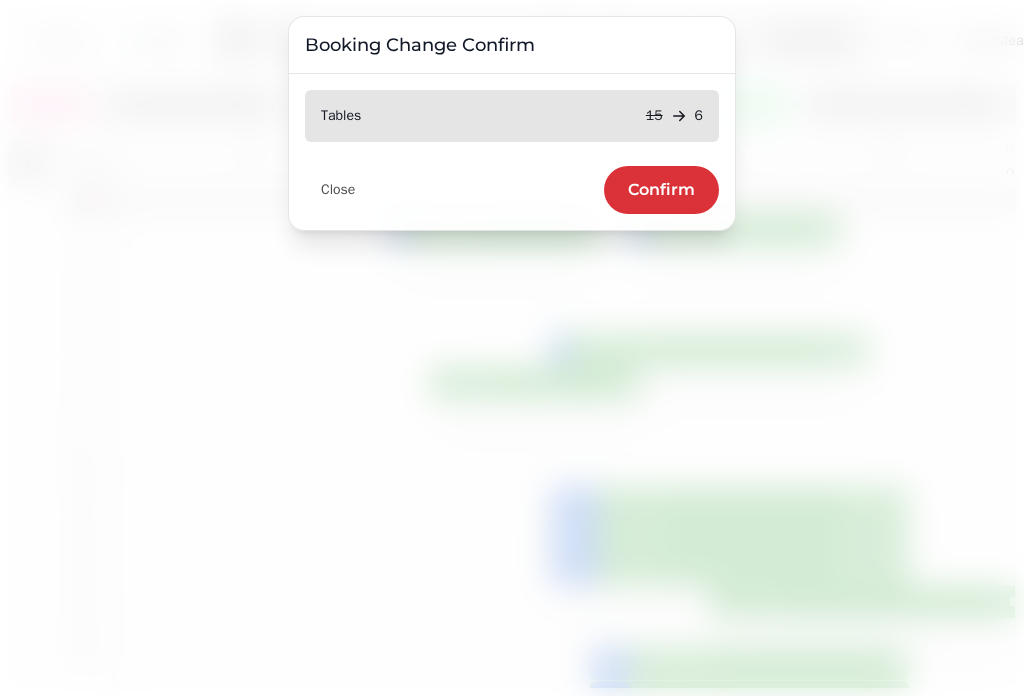 click on "Confirm" at bounding box center [661, 190] 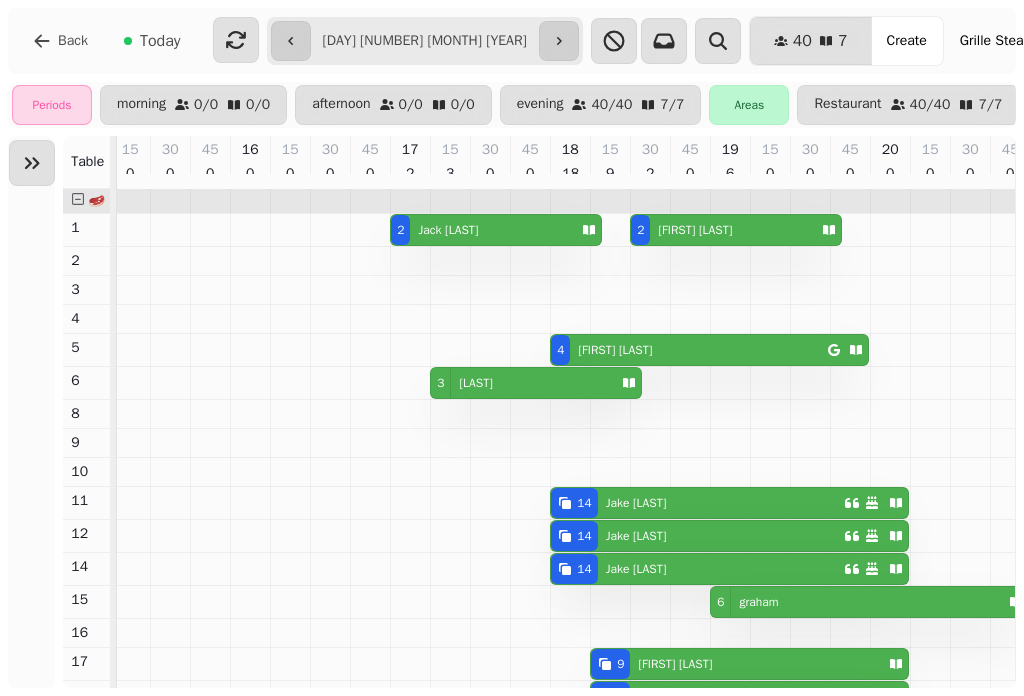 scroll, scrollTop: 0, scrollLeft: 719, axis: horizontal 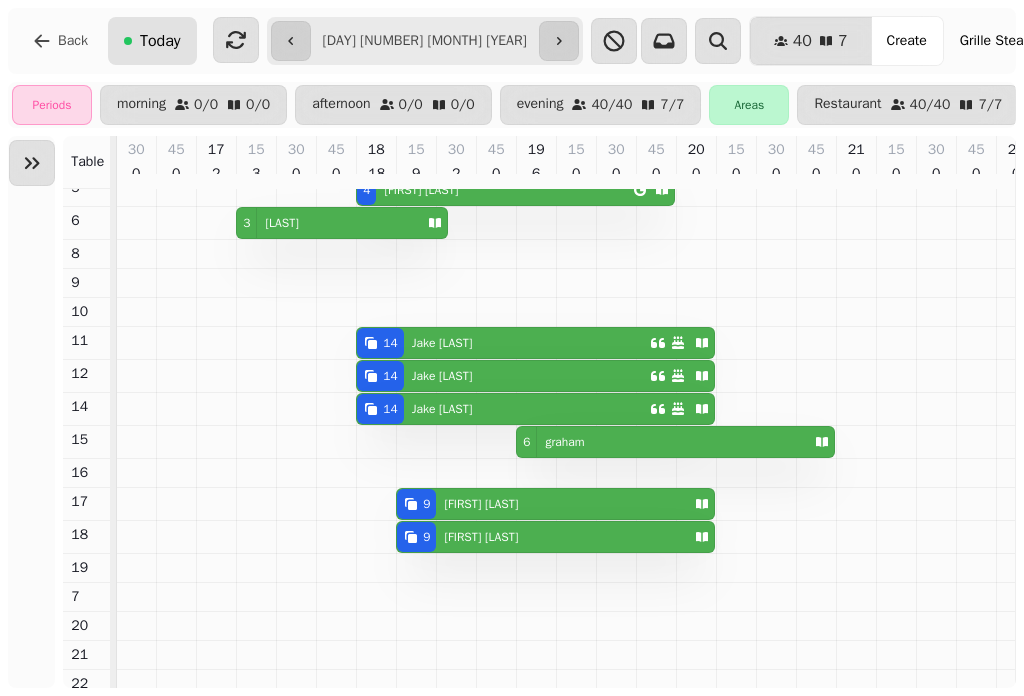 click on "Today" at bounding box center (160, 41) 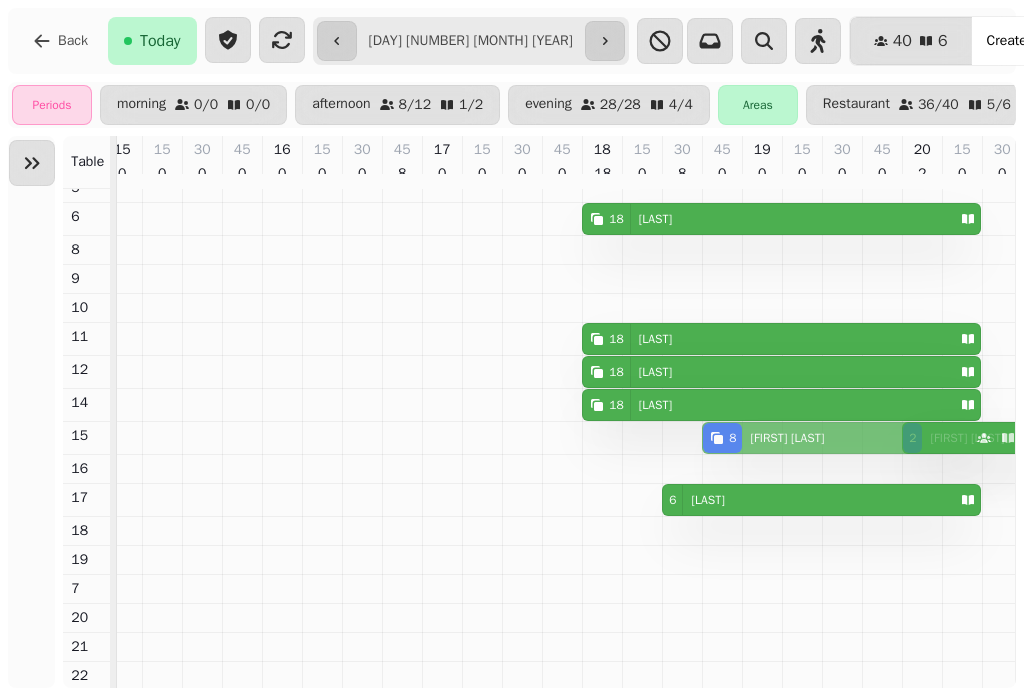 drag, startPoint x: 555, startPoint y: 448, endPoint x: 858, endPoint y: 448, distance: 303 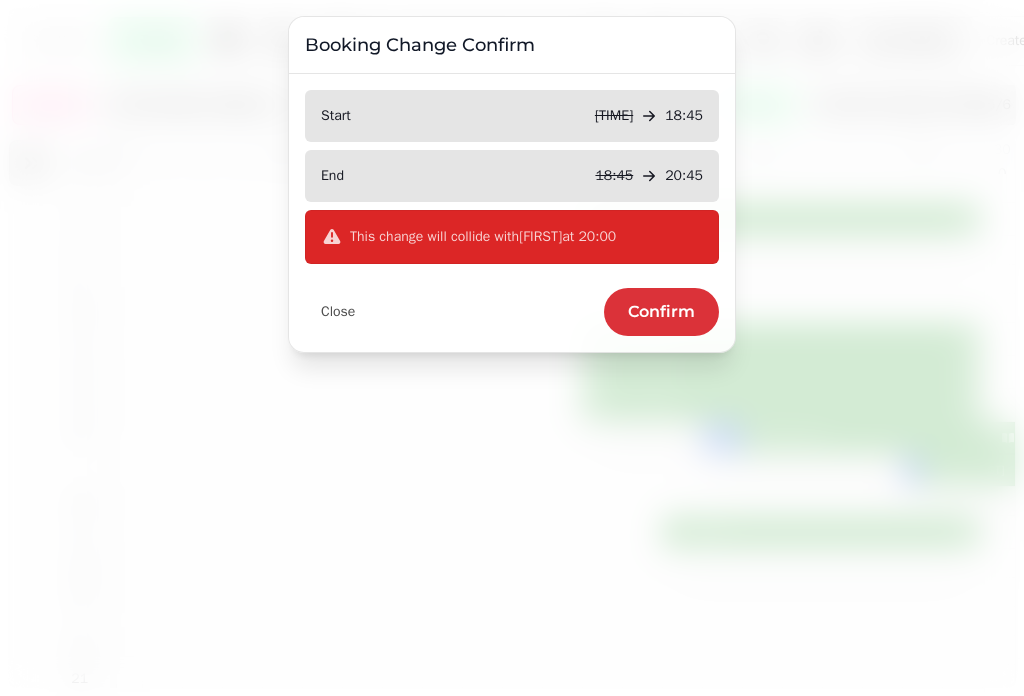 click on "Confirm" at bounding box center [661, 312] 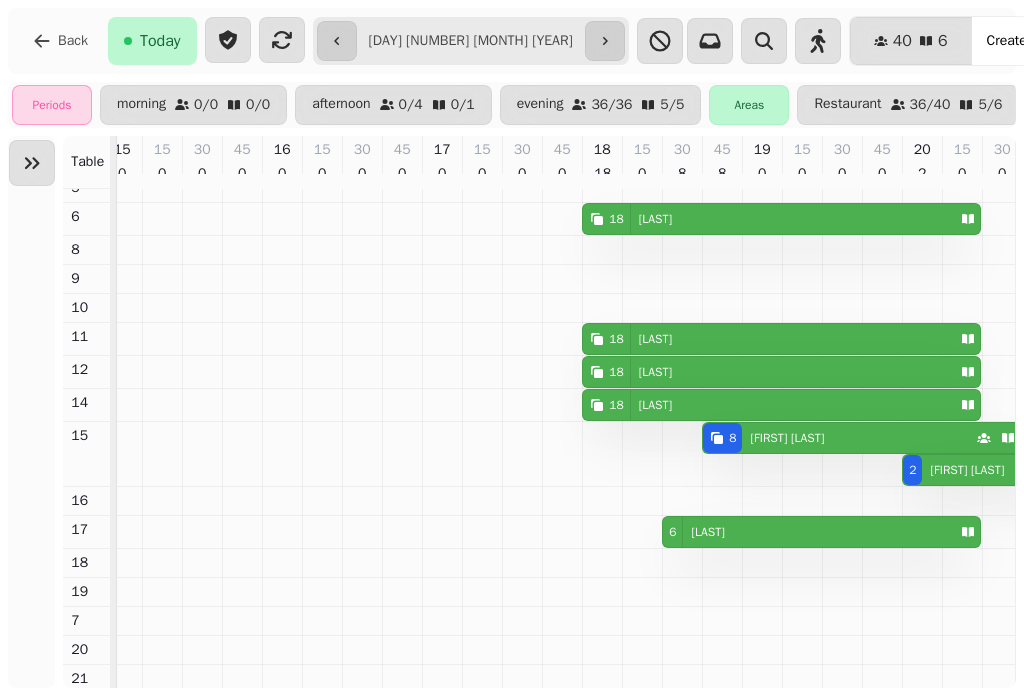 scroll, scrollTop: 160, scrollLeft: 783, axis: both 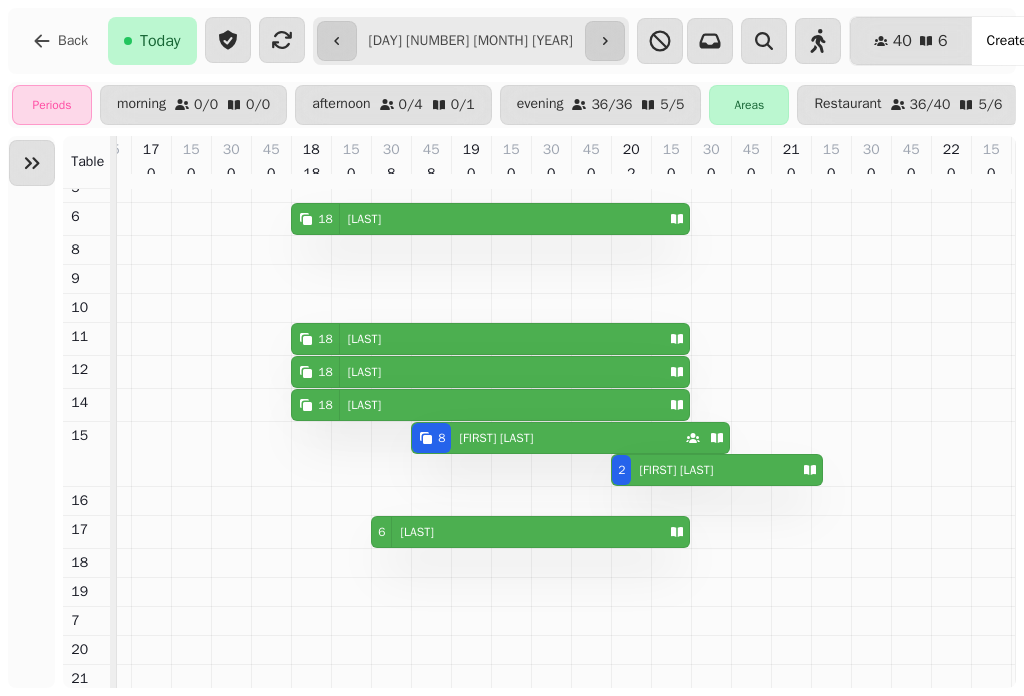 click on "**********" at bounding box center (471, 41) 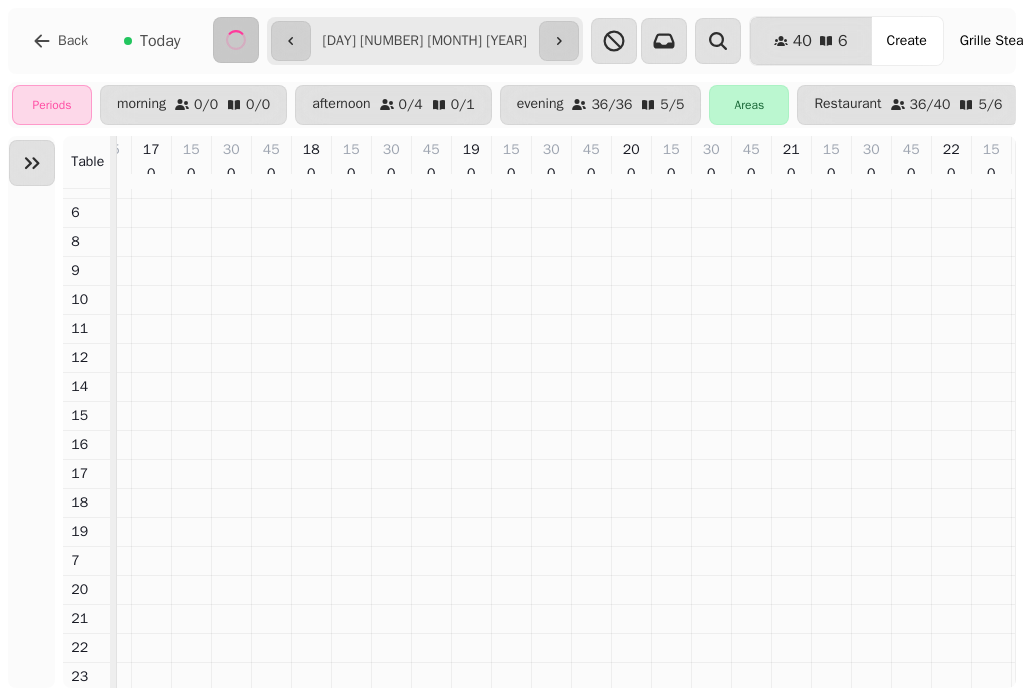 scroll, scrollTop: 0, scrollLeft: 15, axis: horizontal 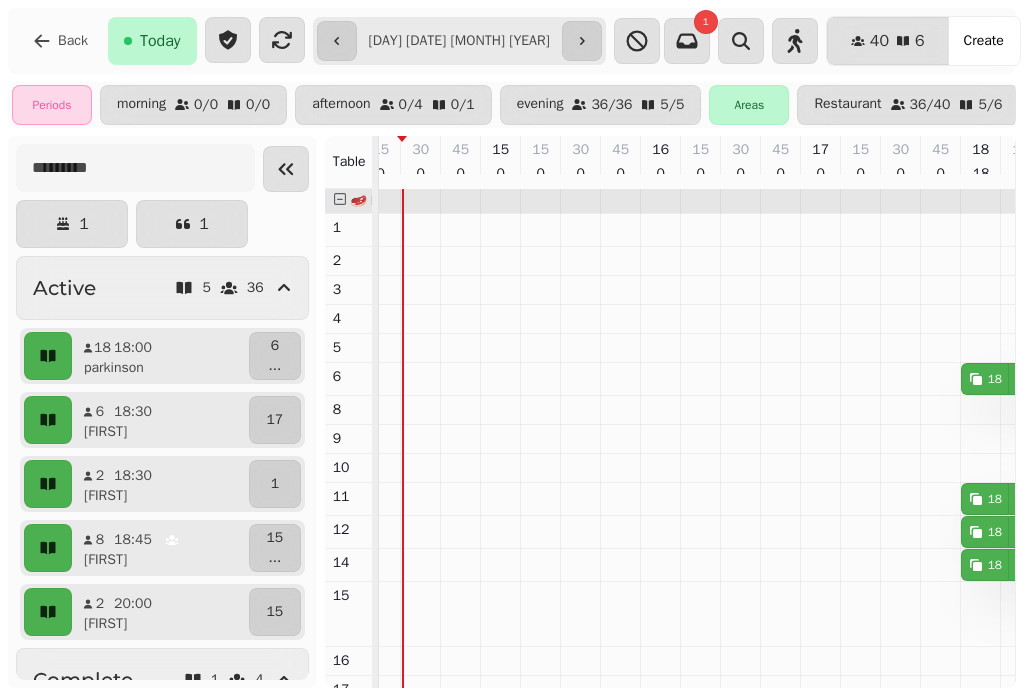 click on "**********" at bounding box center [459, 41] 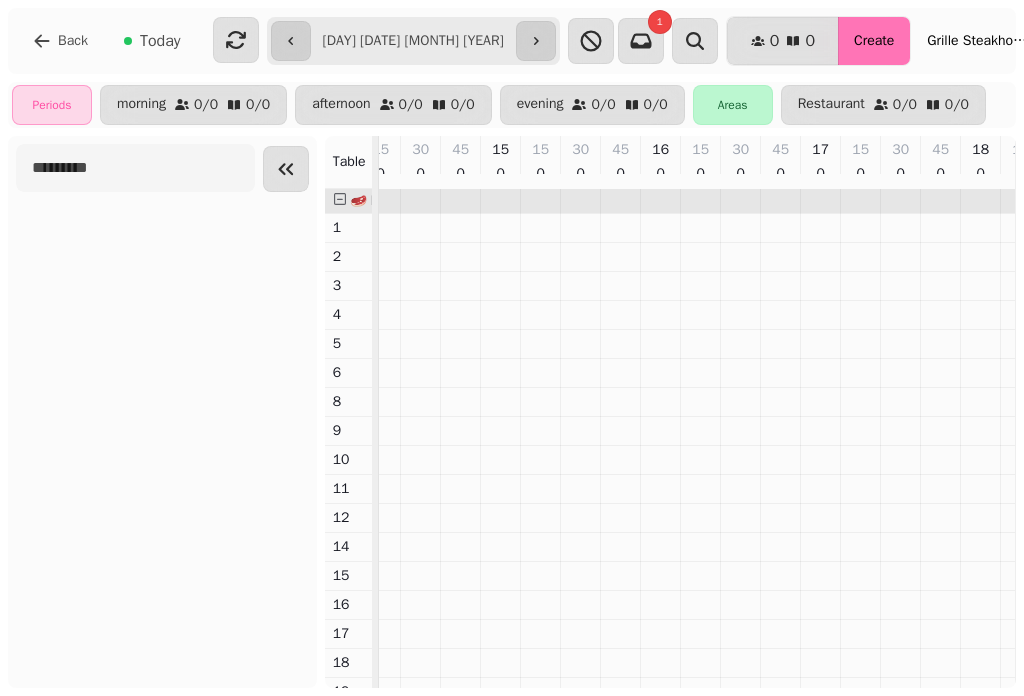 click on "Create" at bounding box center [874, 41] 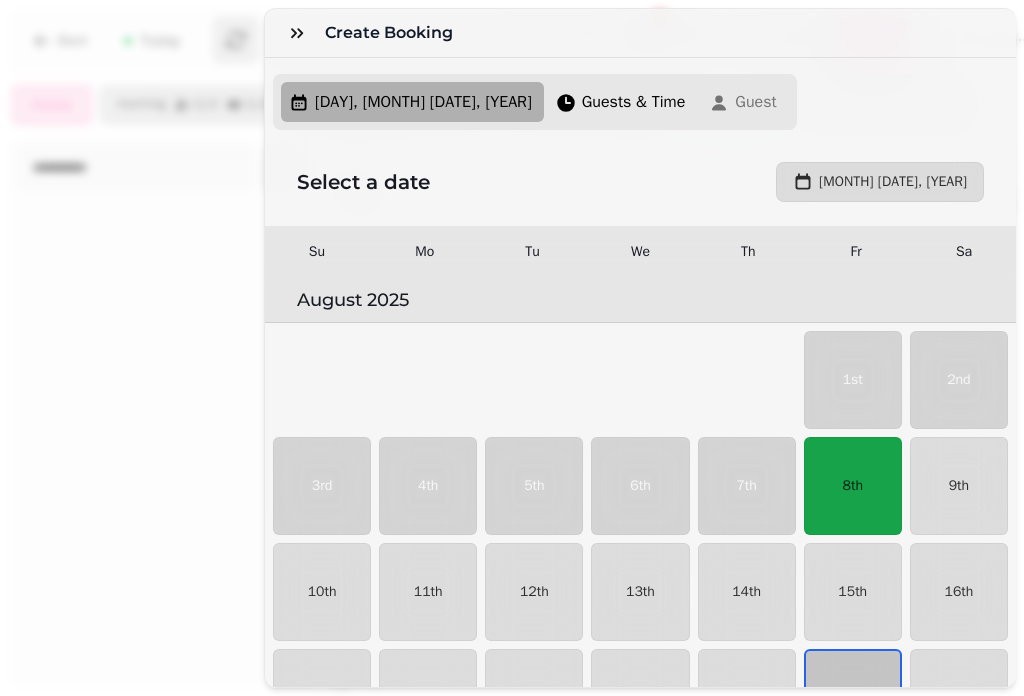 scroll, scrollTop: 250, scrollLeft: 0, axis: vertical 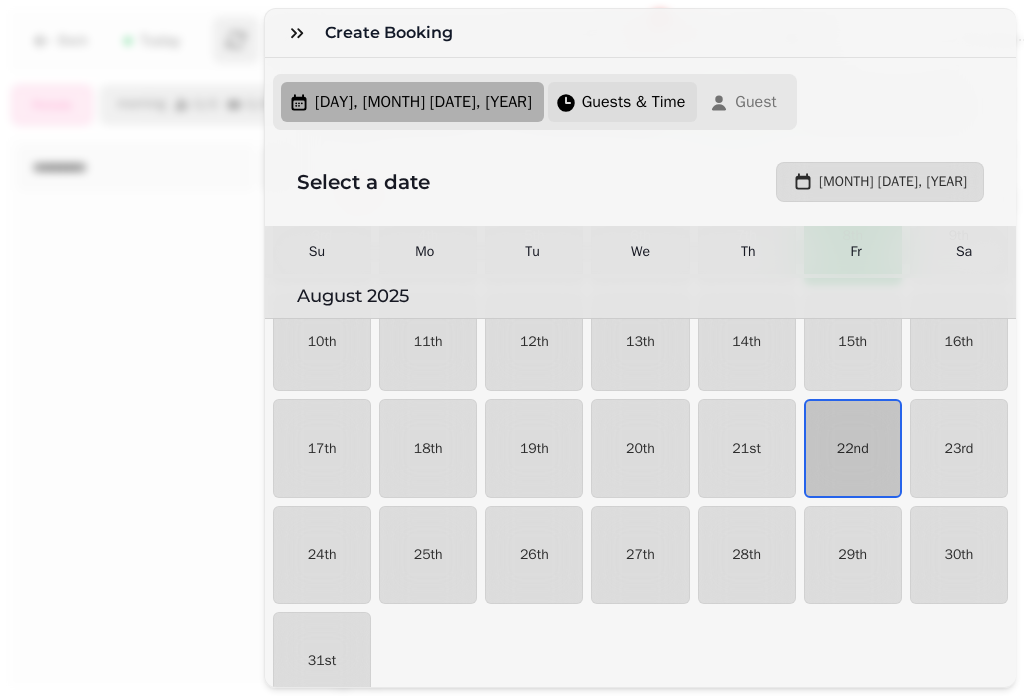 click on "Guests & Time" at bounding box center (634, 102) 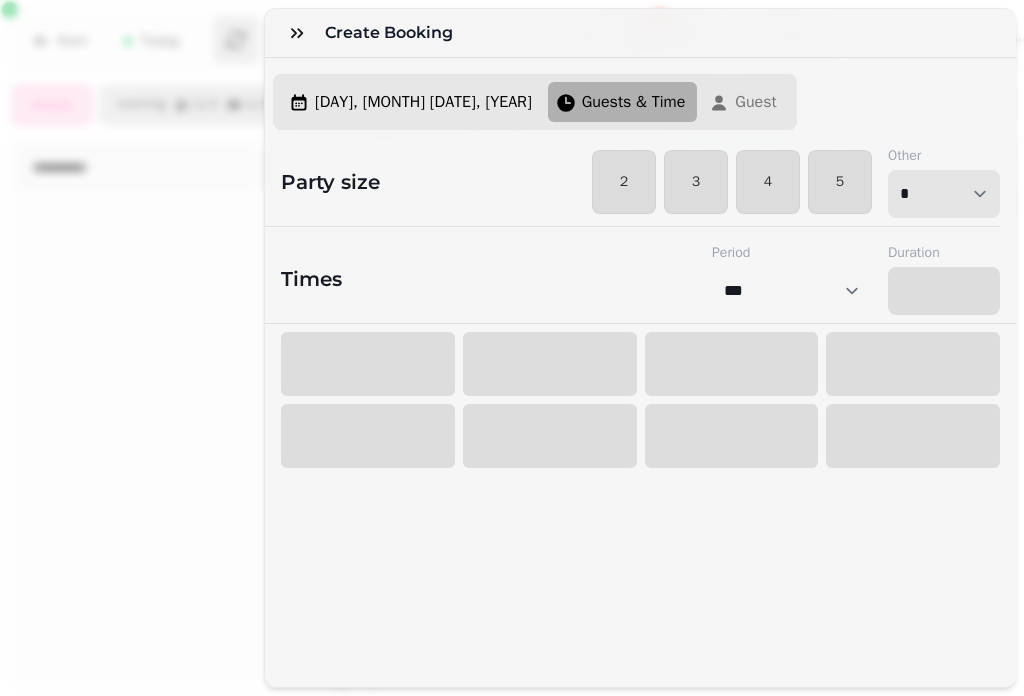 click on "* * * * * * * * * ** ** ** ** ** ** ** ** ** ** ** ** ** ** ** ** ** ** ** ** ** ** ** ** ** ** ** ** ** ** ** ** ** ** ** ** ** ** ** ** ** ** ** ** ** ** ** ** ** ** ** ** ** ** ** ** ** ** ** ** ** ** ** ** ** ** ** ** ** ** ** ** ** ** ** ** ** ** ** ** ** ** ** ** ** ** ** ** ** ** *** *** *** *** *** *** *** *** *** *** *** *** *** *** *** *** *** *** *** *** ***" at bounding box center (944, 194) 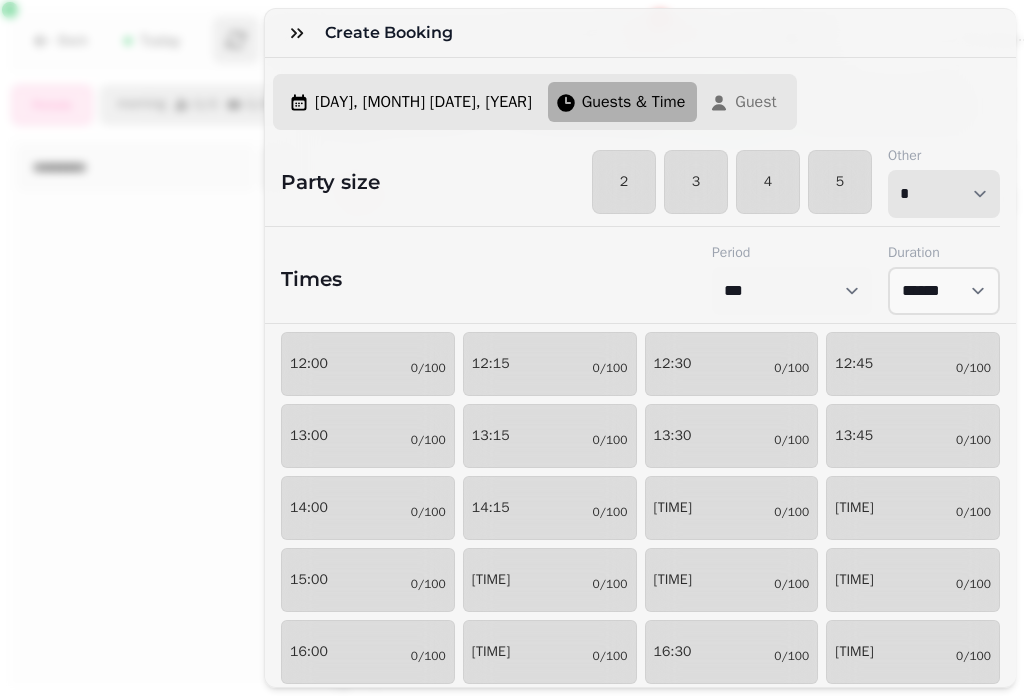 select on "**" 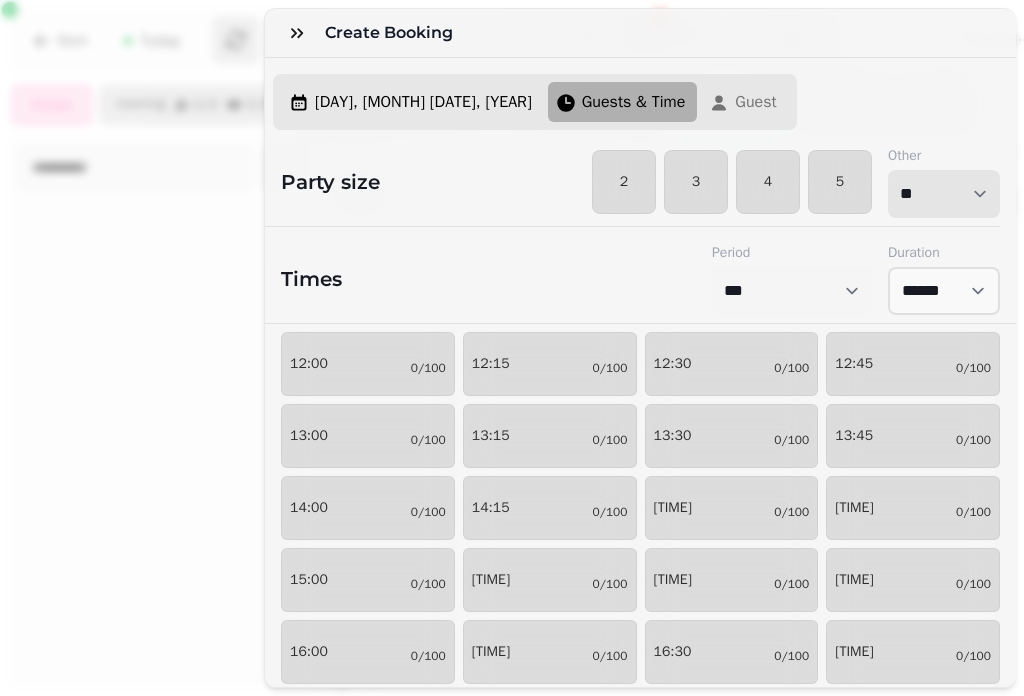 click on "* * * * * * * * * ** ** ** ** ** ** ** ** ** ** ** ** ** ** ** ** ** ** ** ** ** ** ** ** ** ** ** ** ** ** ** ** ** ** ** ** ** ** ** ** ** ** ** ** ** ** ** ** ** ** ** ** ** ** ** ** ** ** ** ** ** ** ** ** ** ** ** ** ** ** ** ** ** ** ** ** ** ** ** ** ** ** ** ** ** ** ** ** ** ** *** *** *** *** *** *** *** *** *** *** *** *** *** *** *** *** *** *** *** *** ***" at bounding box center (944, 194) 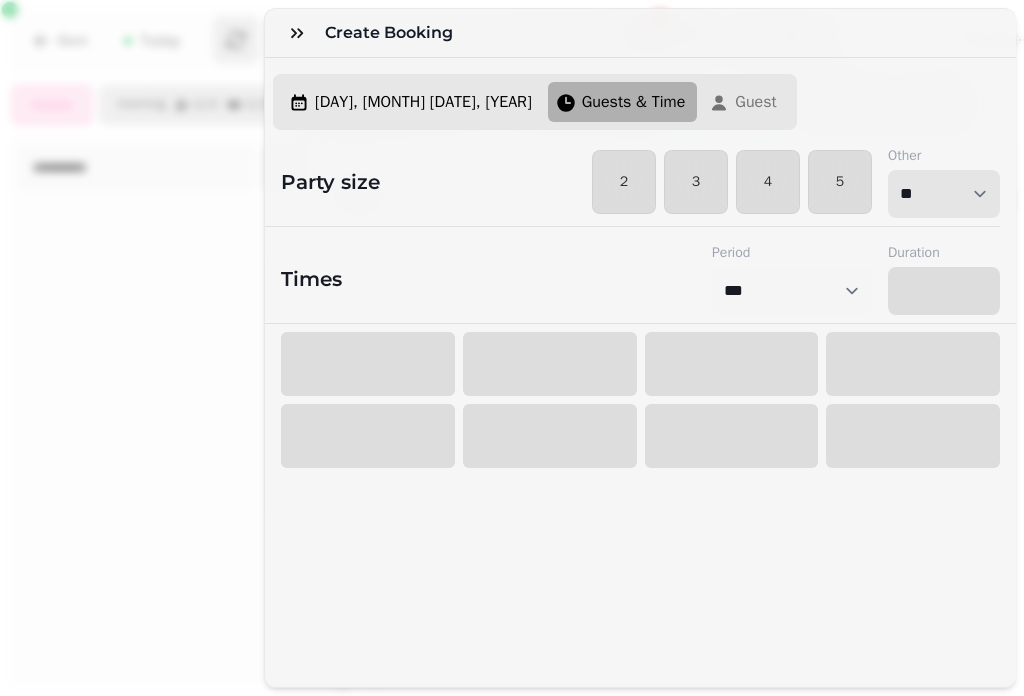 select on "****" 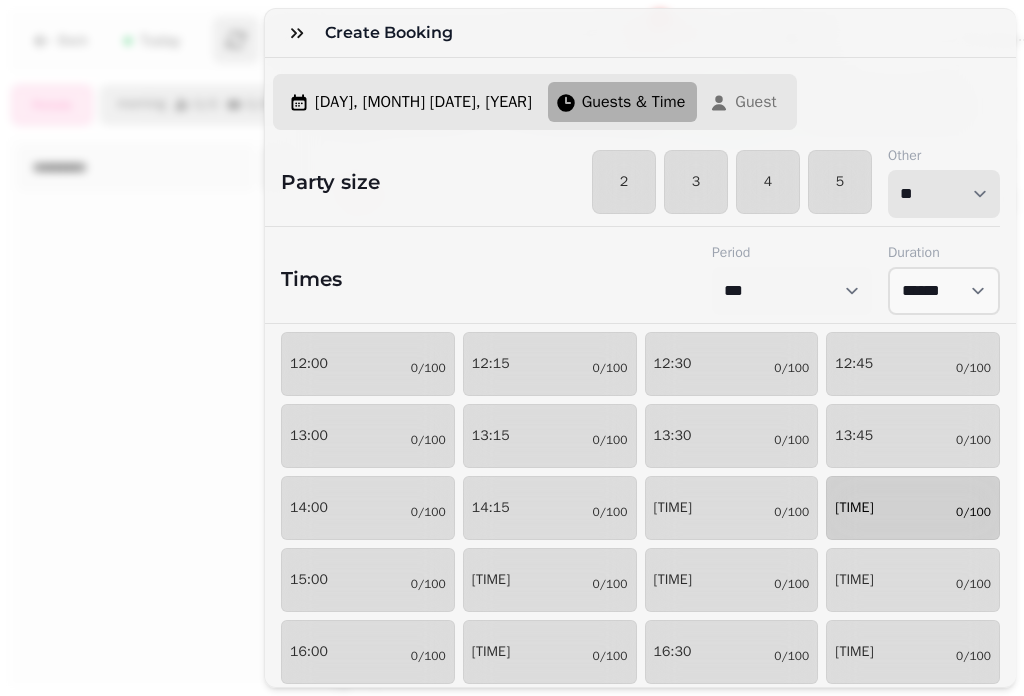 scroll, scrollTop: 400, scrollLeft: 0, axis: vertical 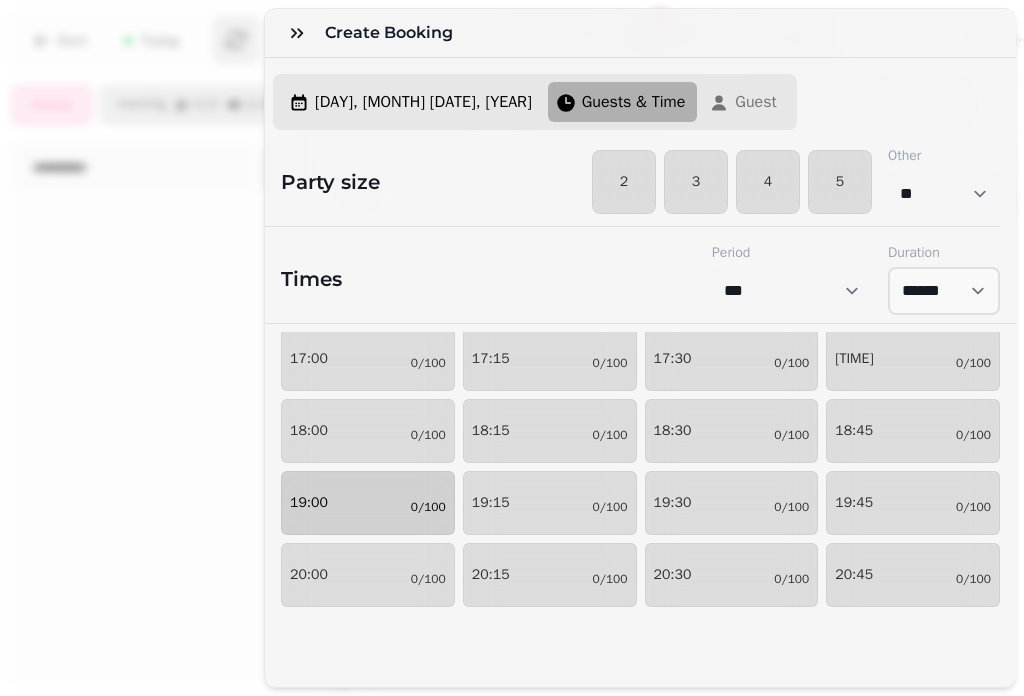 click on "19:00" at bounding box center [309, 503] 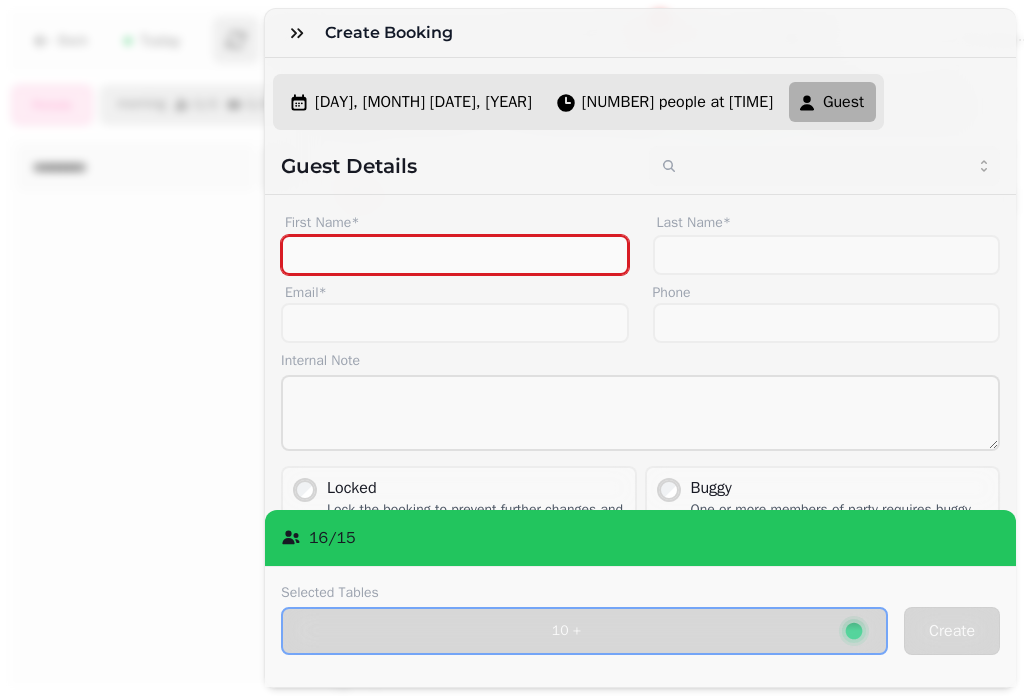 click on "First Name*" at bounding box center [455, 255] 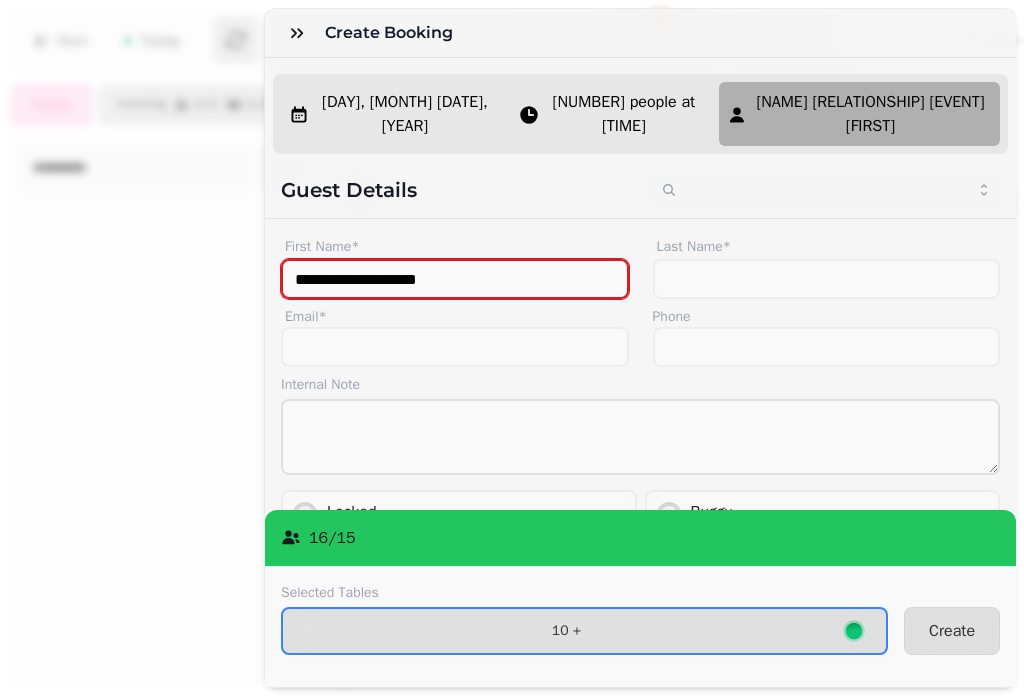 type on "**********" 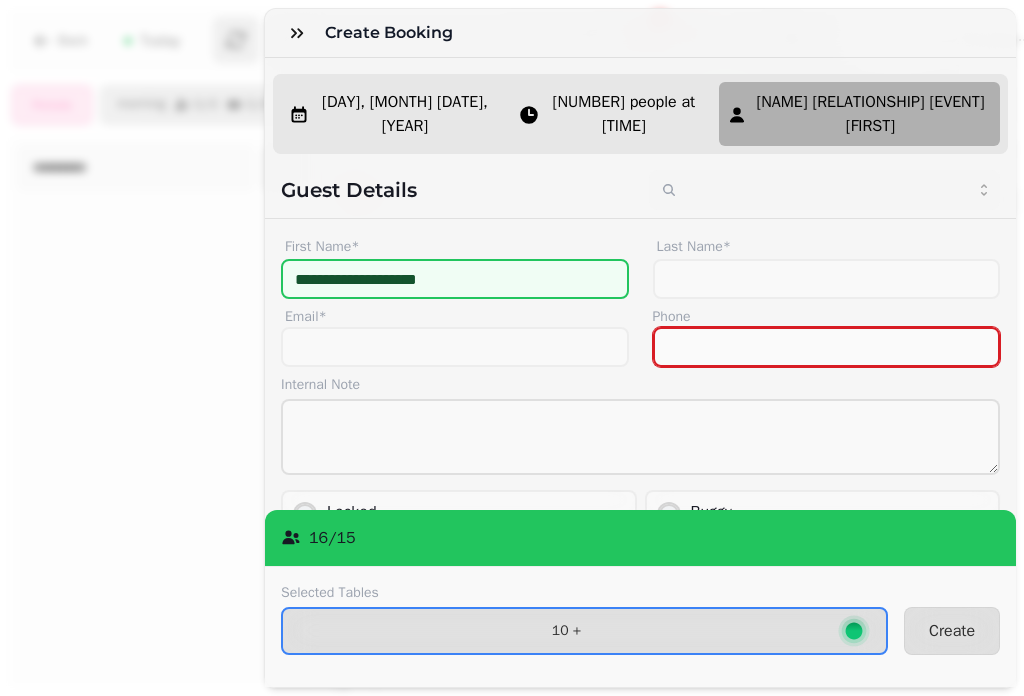 click on "Phone" at bounding box center (827, 347) 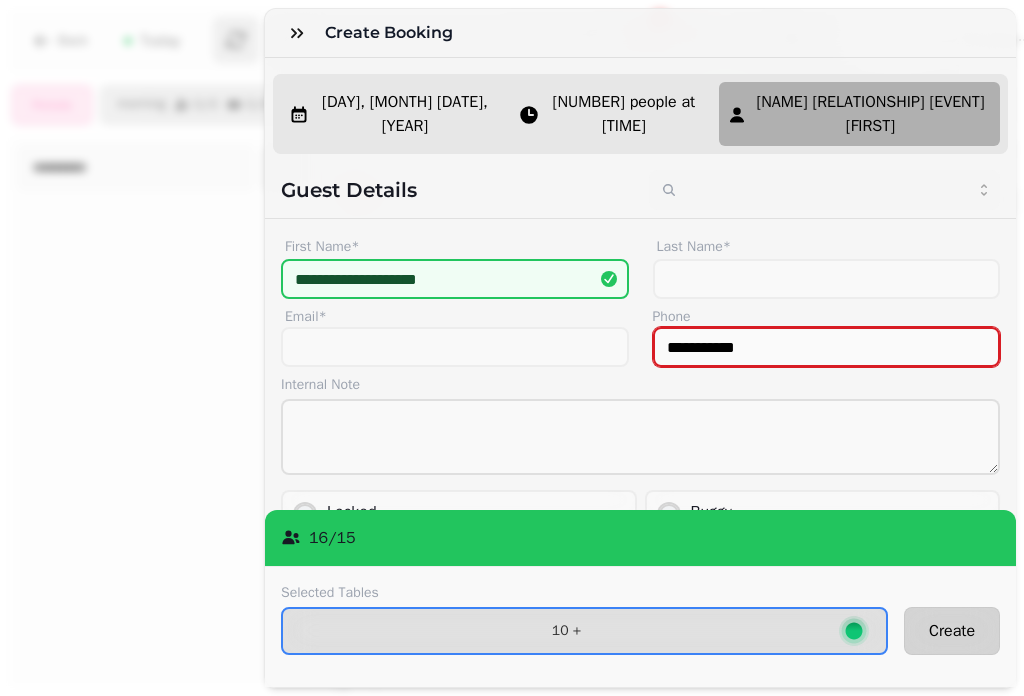 type on "**********" 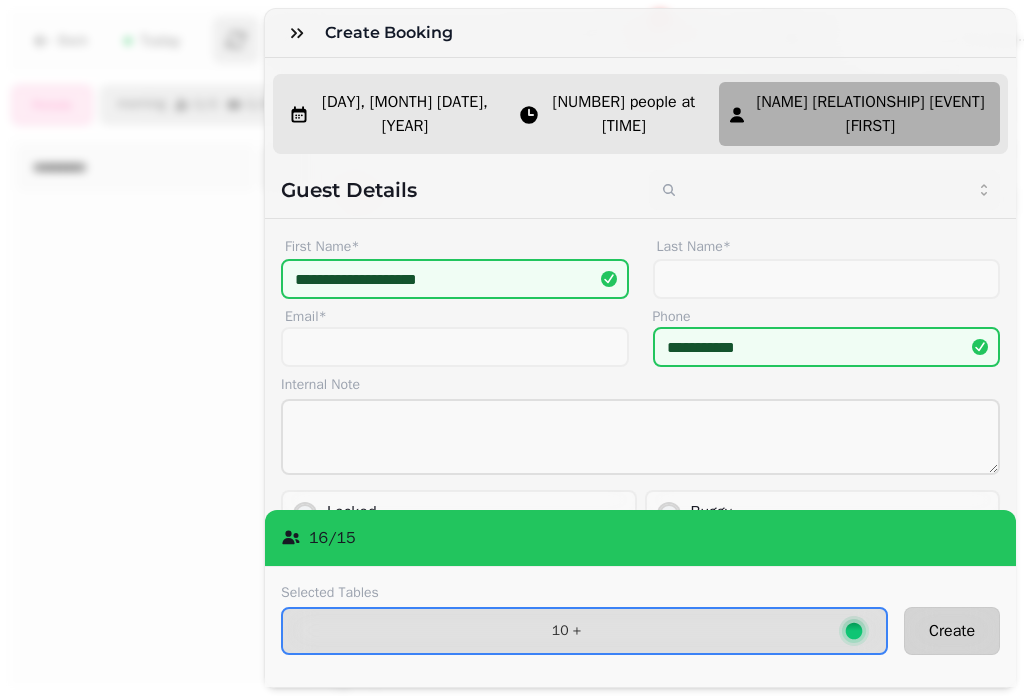 click on "Create" at bounding box center [952, 631] 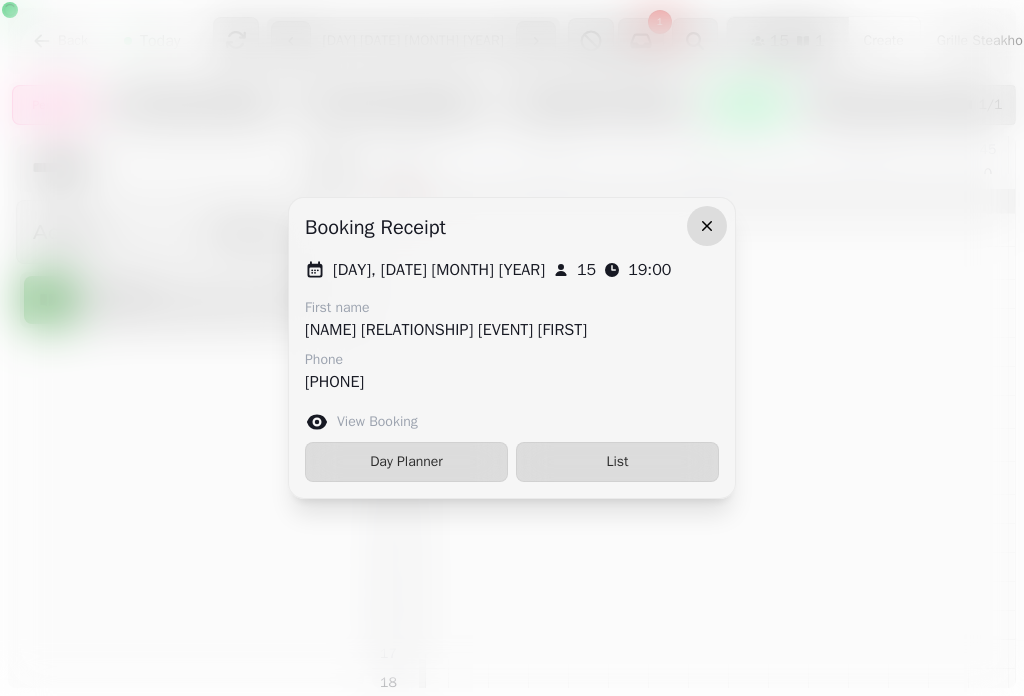 click 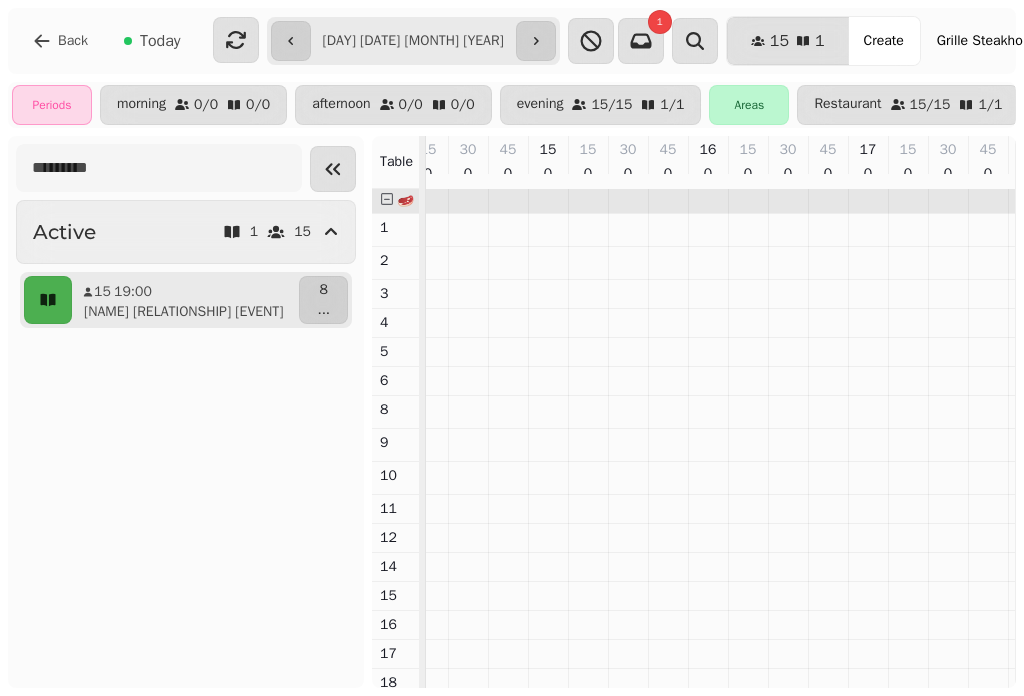 scroll, scrollTop: 0, scrollLeft: 609, axis: horizontal 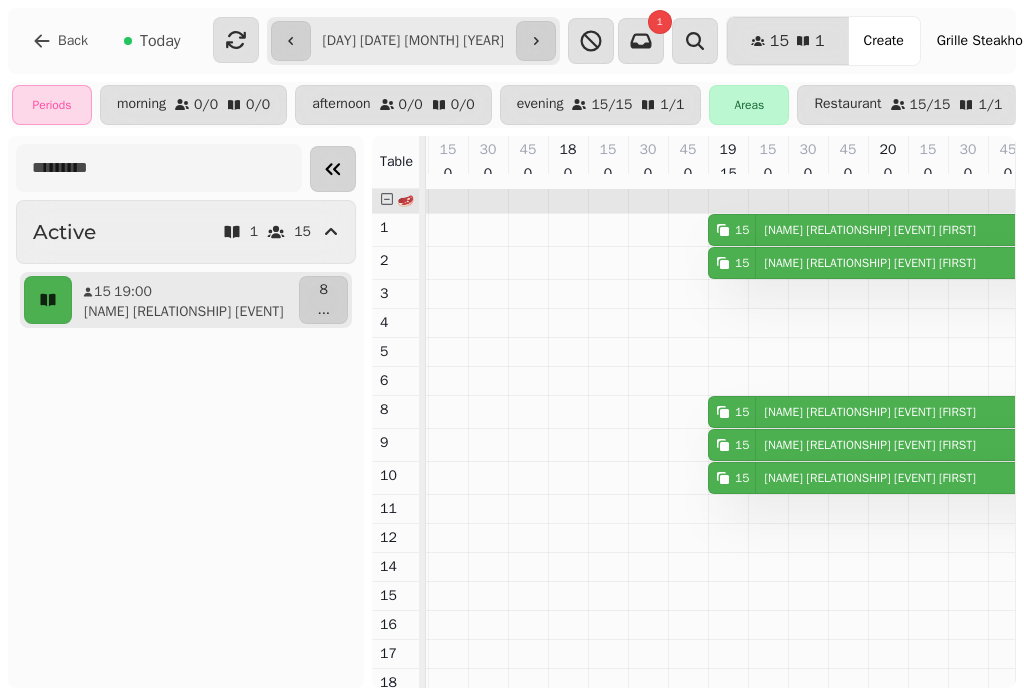 click 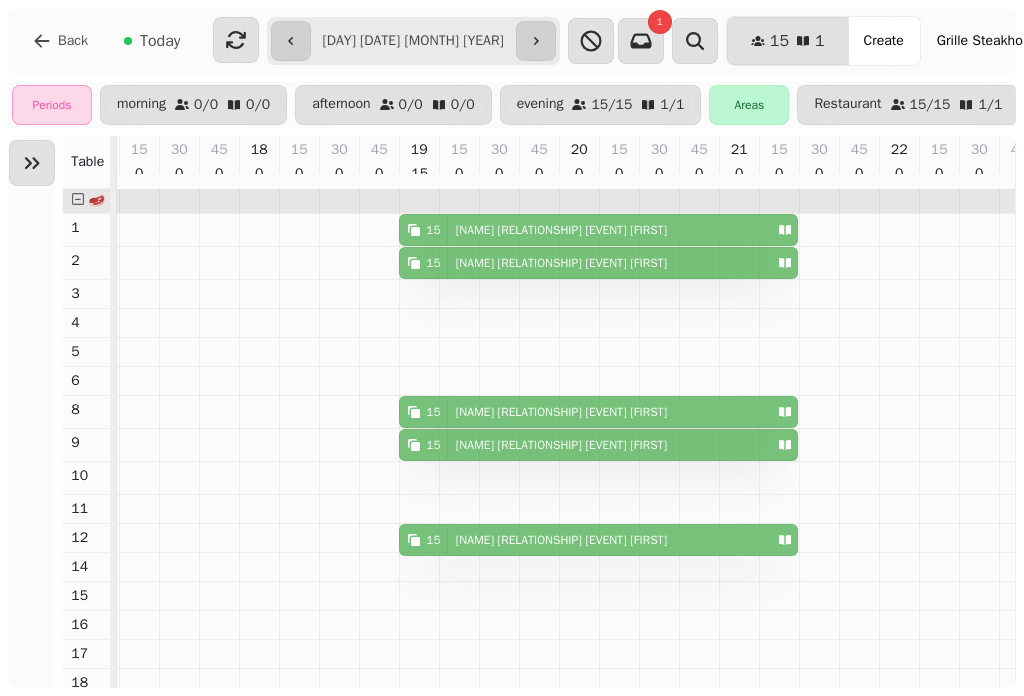 drag, startPoint x: 503, startPoint y: 483, endPoint x: 497, endPoint y: 546, distance: 63.28507 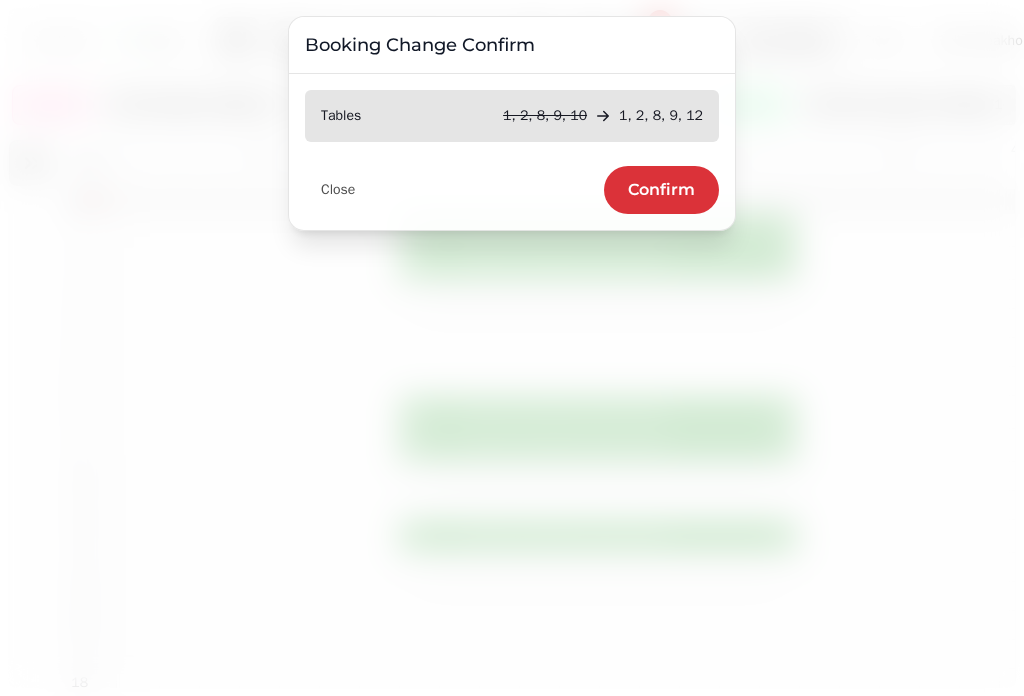 click on "Confirm" at bounding box center [661, 190] 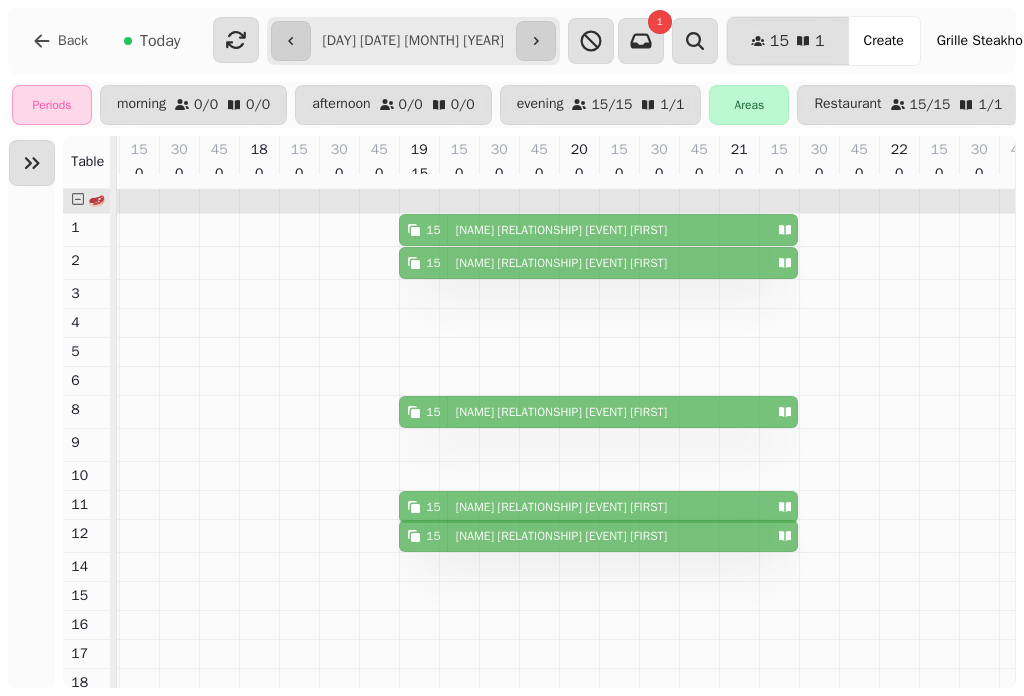 drag, startPoint x: 538, startPoint y: 449, endPoint x: 540, endPoint y: 522, distance: 73.02739 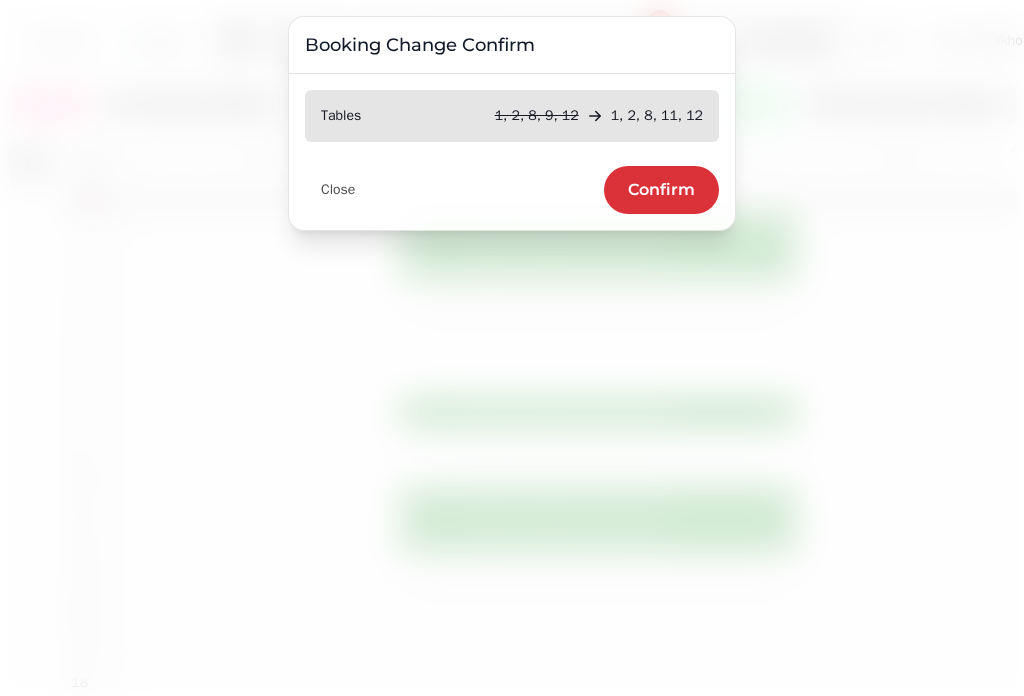 click on "Confirm" at bounding box center [661, 190] 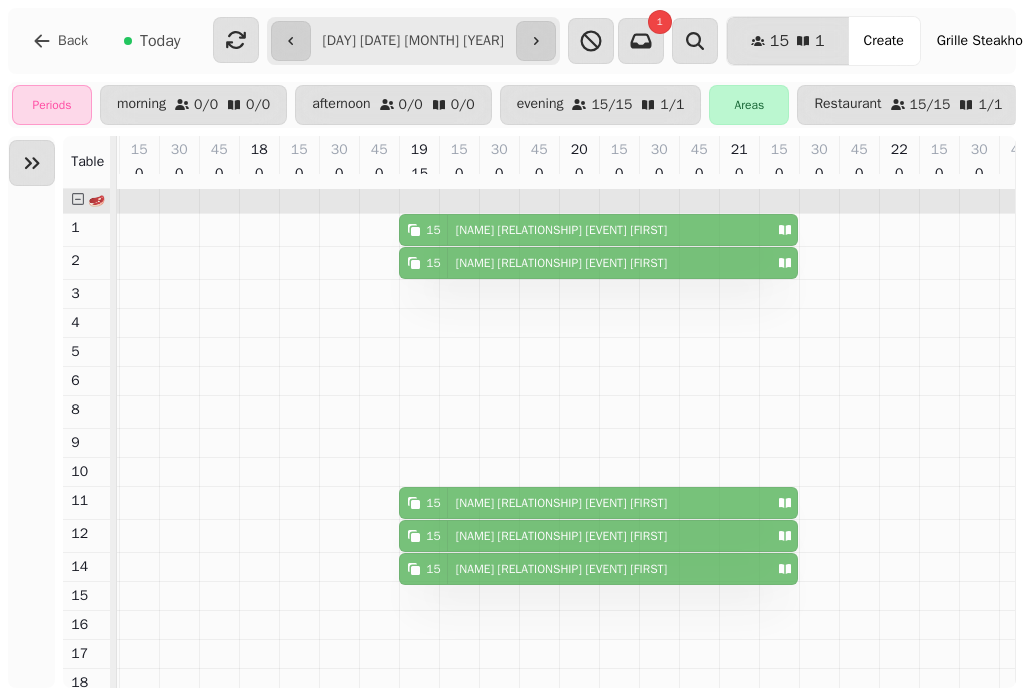 drag, startPoint x: 554, startPoint y: 424, endPoint x: 549, endPoint y: 588, distance: 164.0762 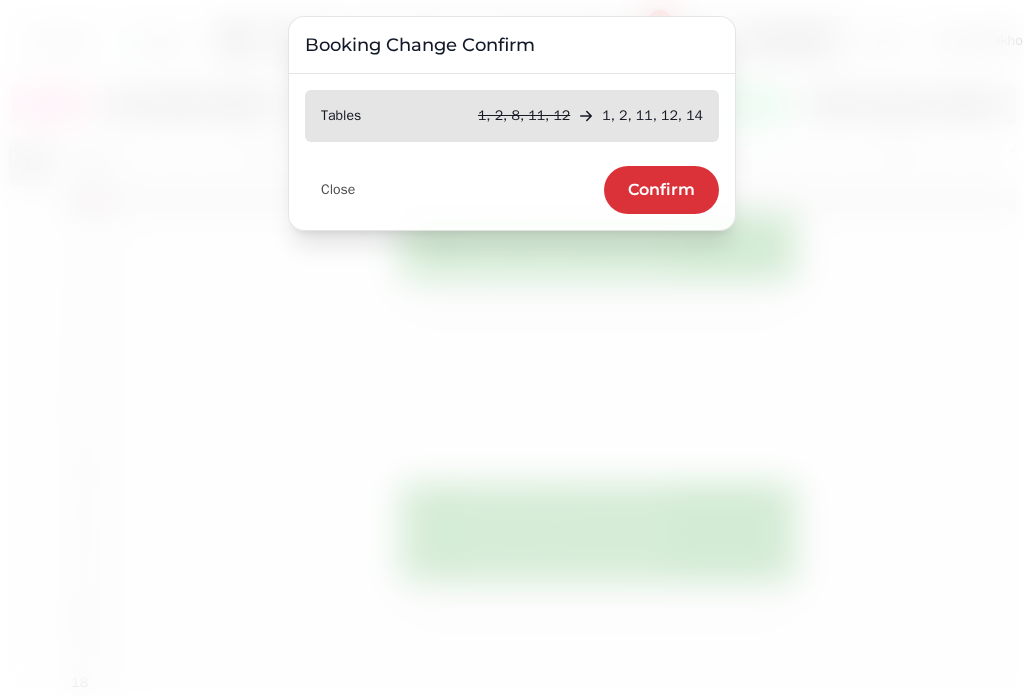 click on "Confirm" at bounding box center (661, 190) 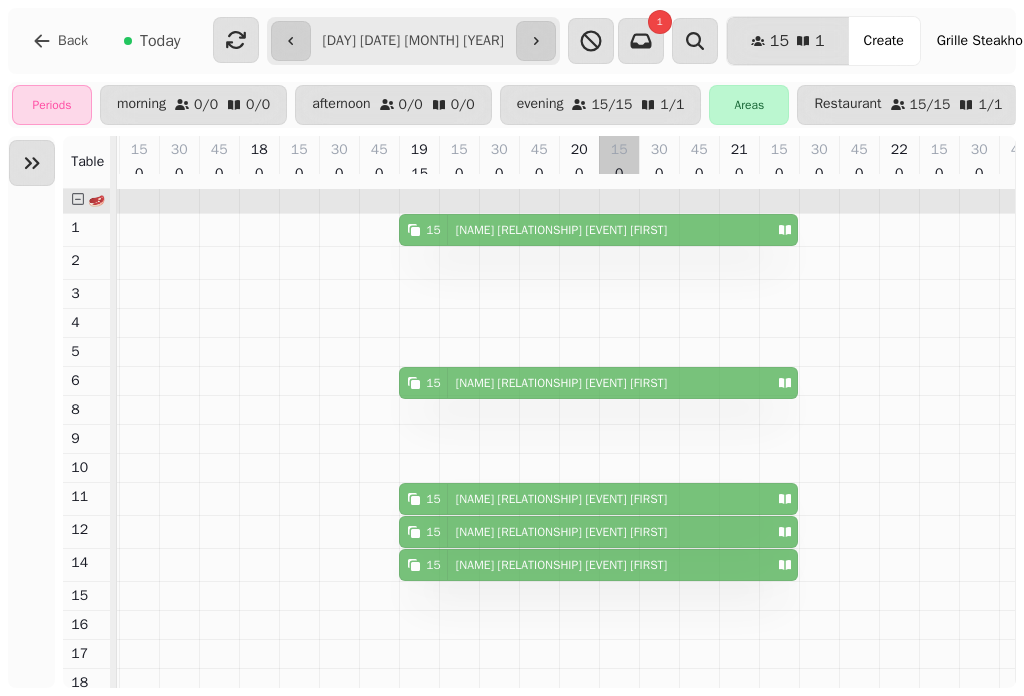 drag, startPoint x: 628, startPoint y: 267, endPoint x: 615, endPoint y: 373, distance: 106.7942 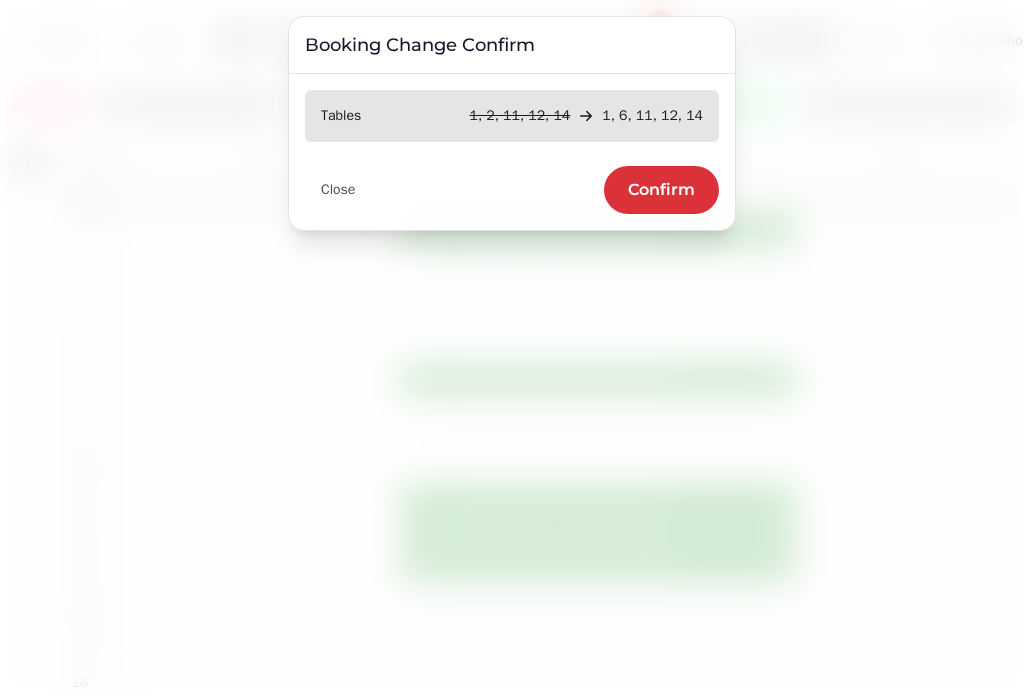 click on "Confirm" at bounding box center (661, 190) 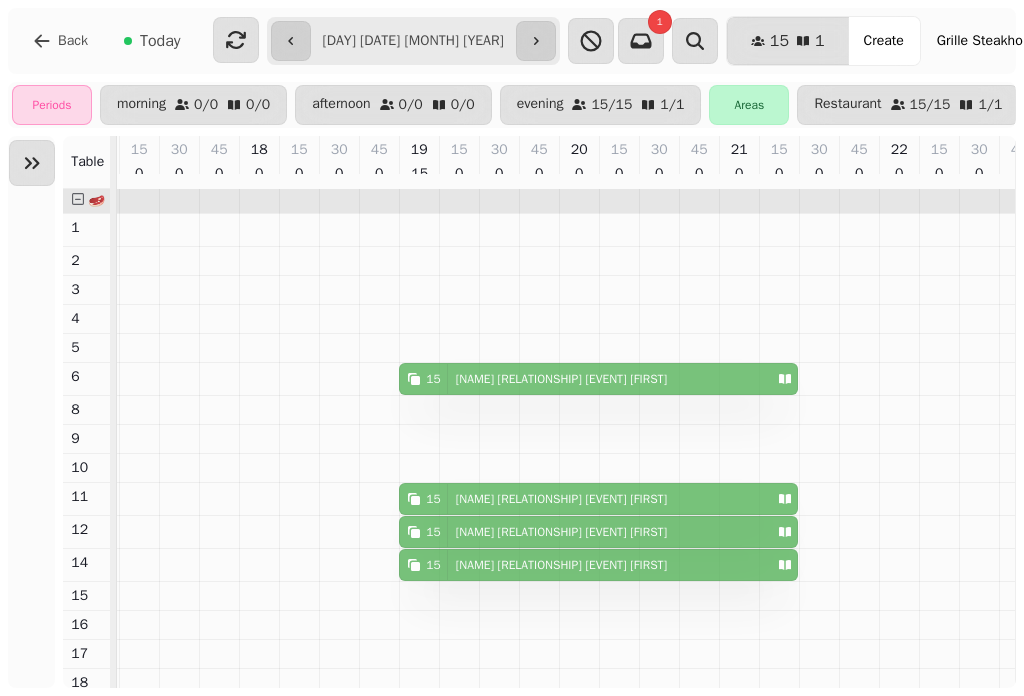 drag, startPoint x: 560, startPoint y: 244, endPoint x: 558, endPoint y: 398, distance: 154.01299 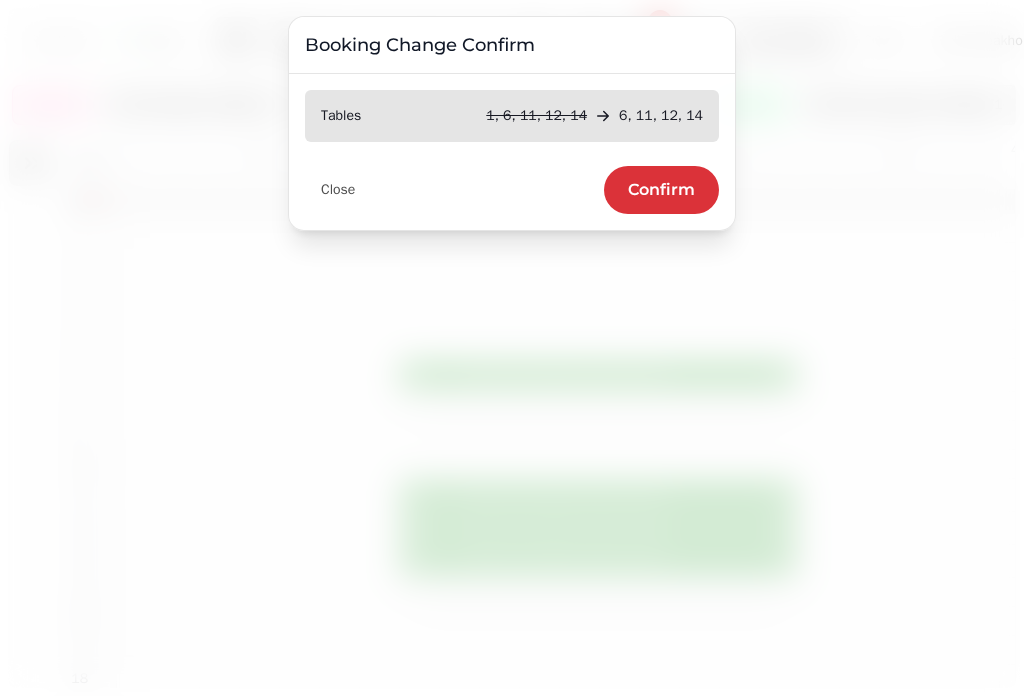 click on "Confirm" at bounding box center (661, 190) 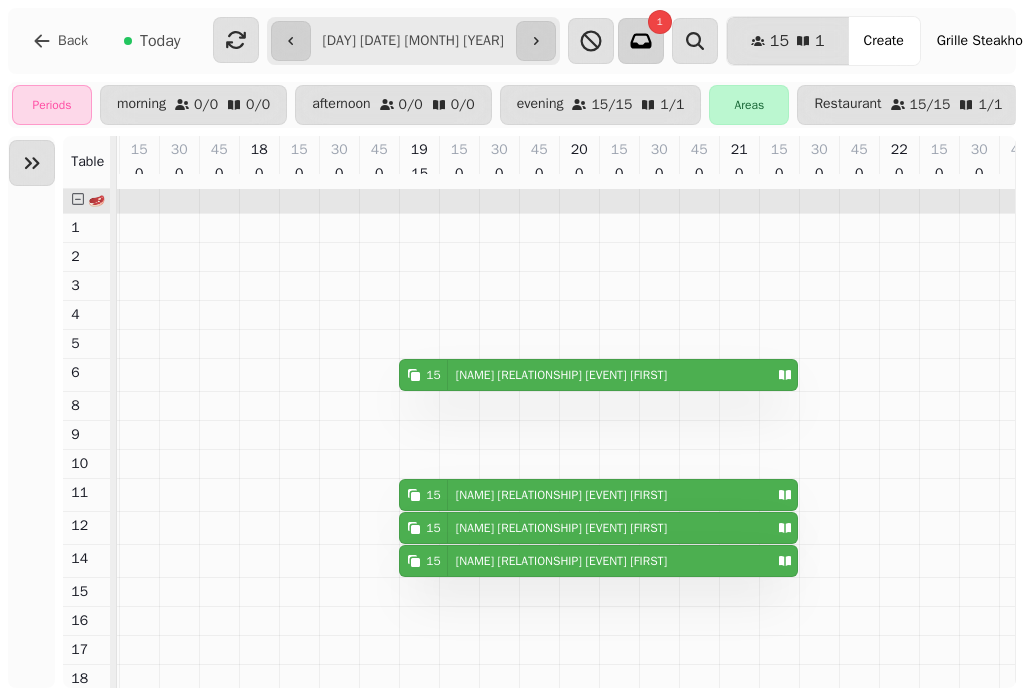 click 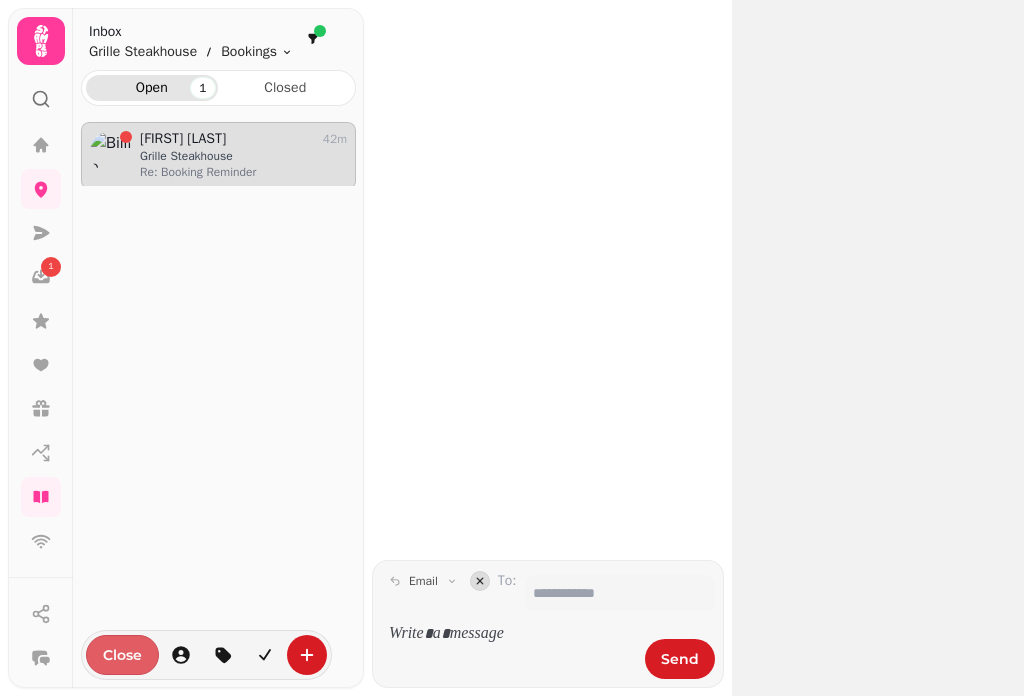scroll, scrollTop: 16, scrollLeft: 16, axis: both 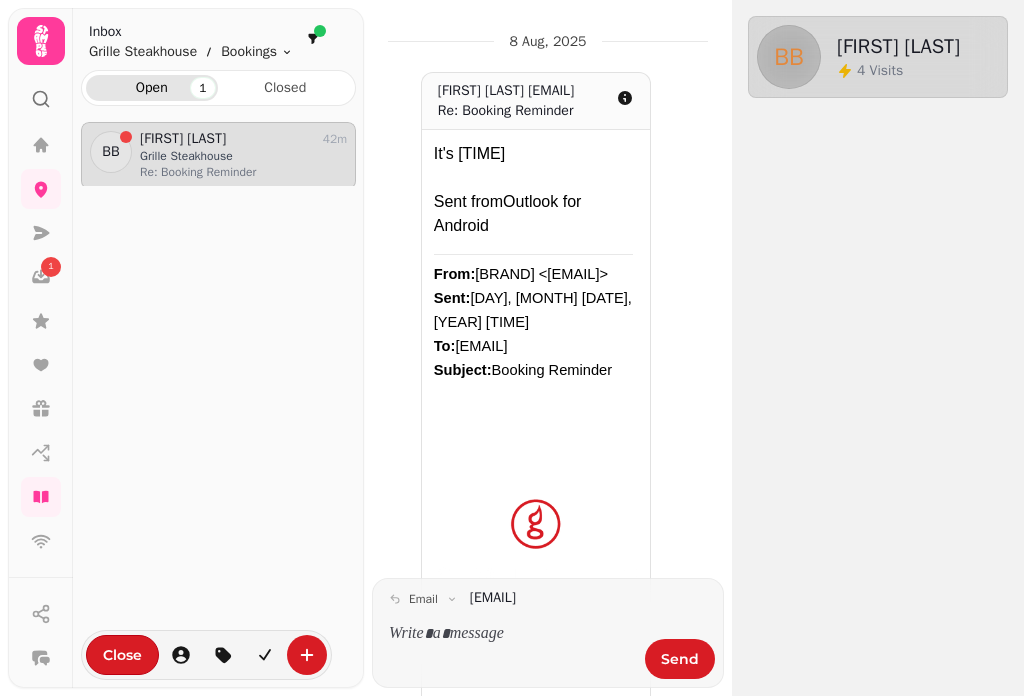 click 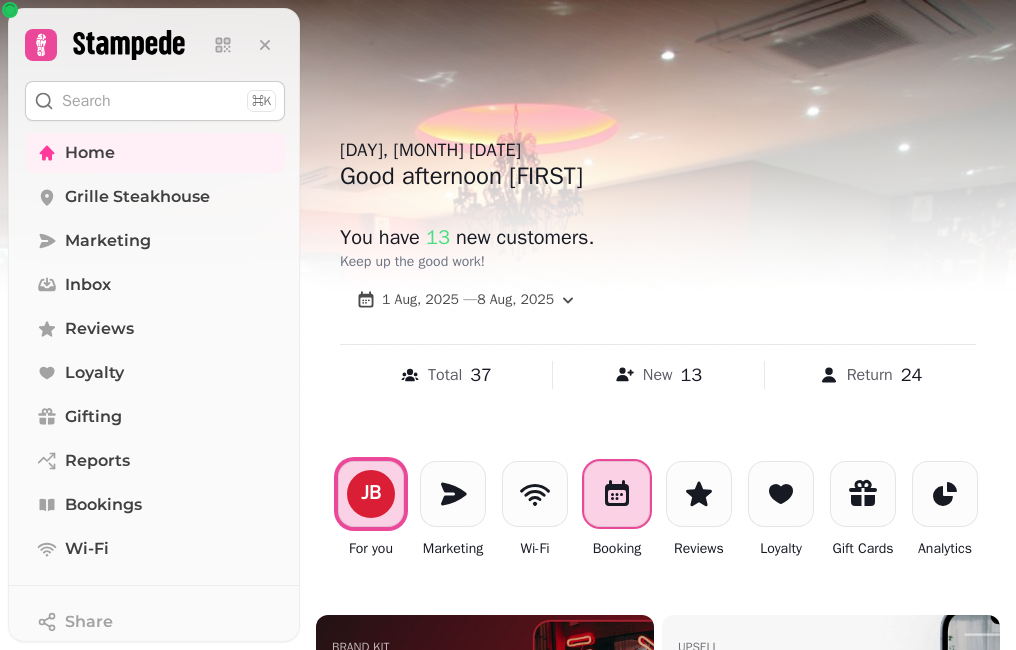 click at bounding box center [617, 494] 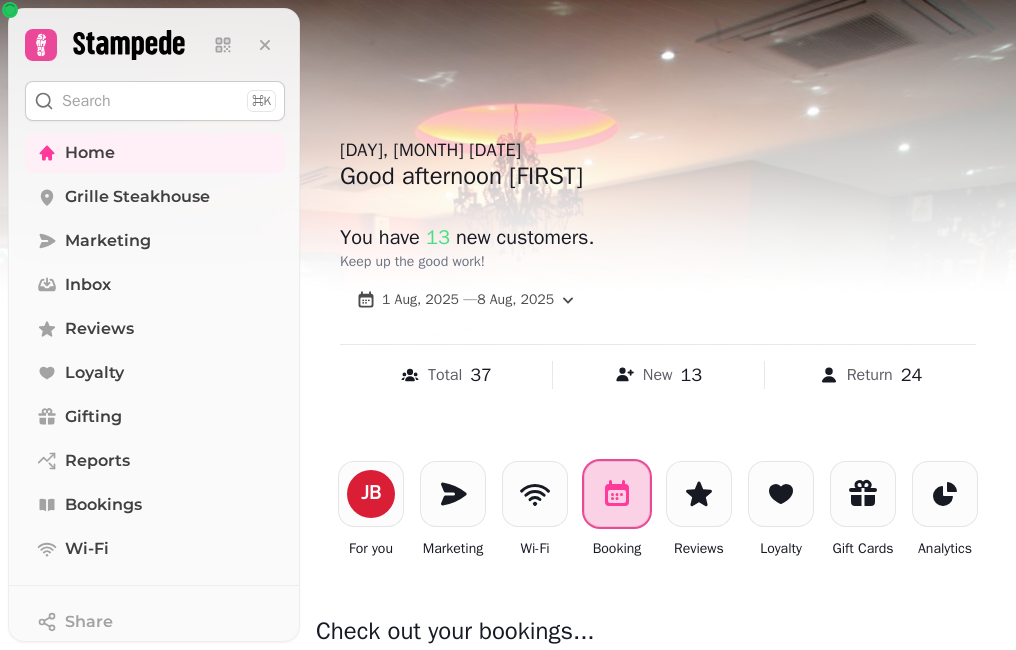 scroll, scrollTop: 0, scrollLeft: 0, axis: both 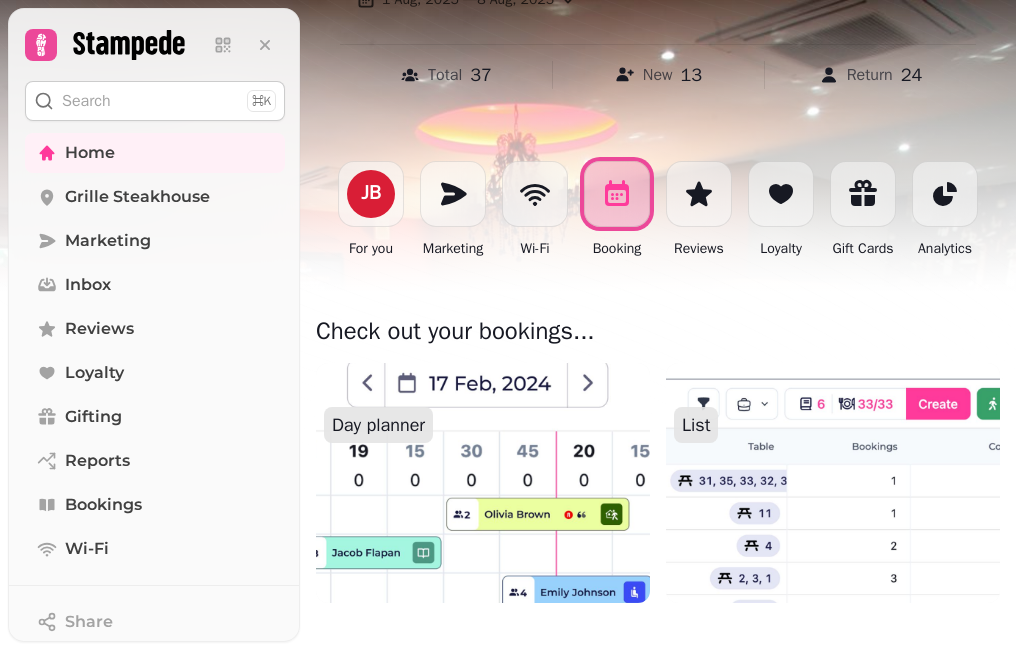 click at bounding box center [482, 483] 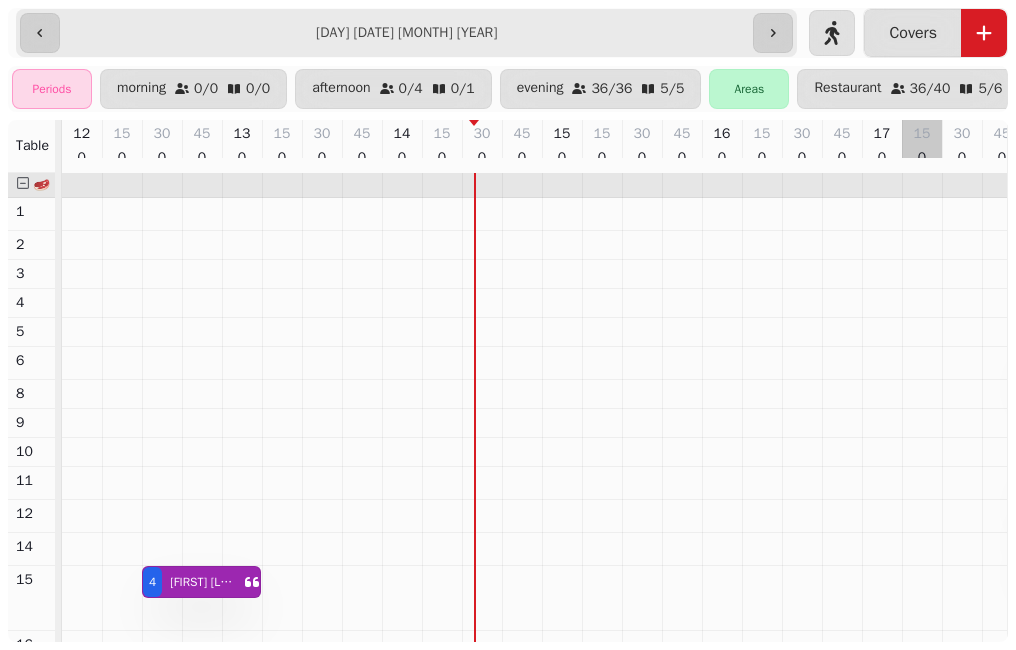 scroll, scrollTop: 0, scrollLeft: 416, axis: horizontal 